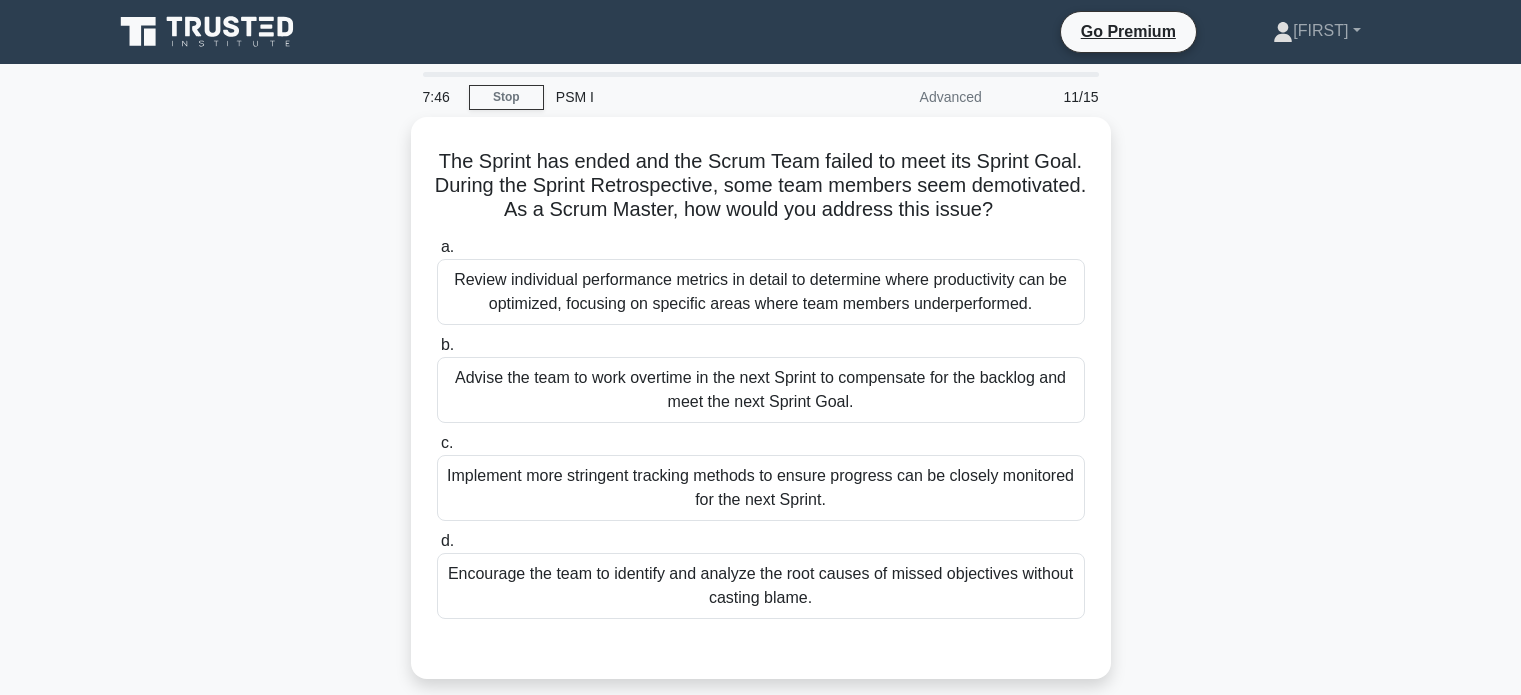 scroll, scrollTop: 0, scrollLeft: 0, axis: both 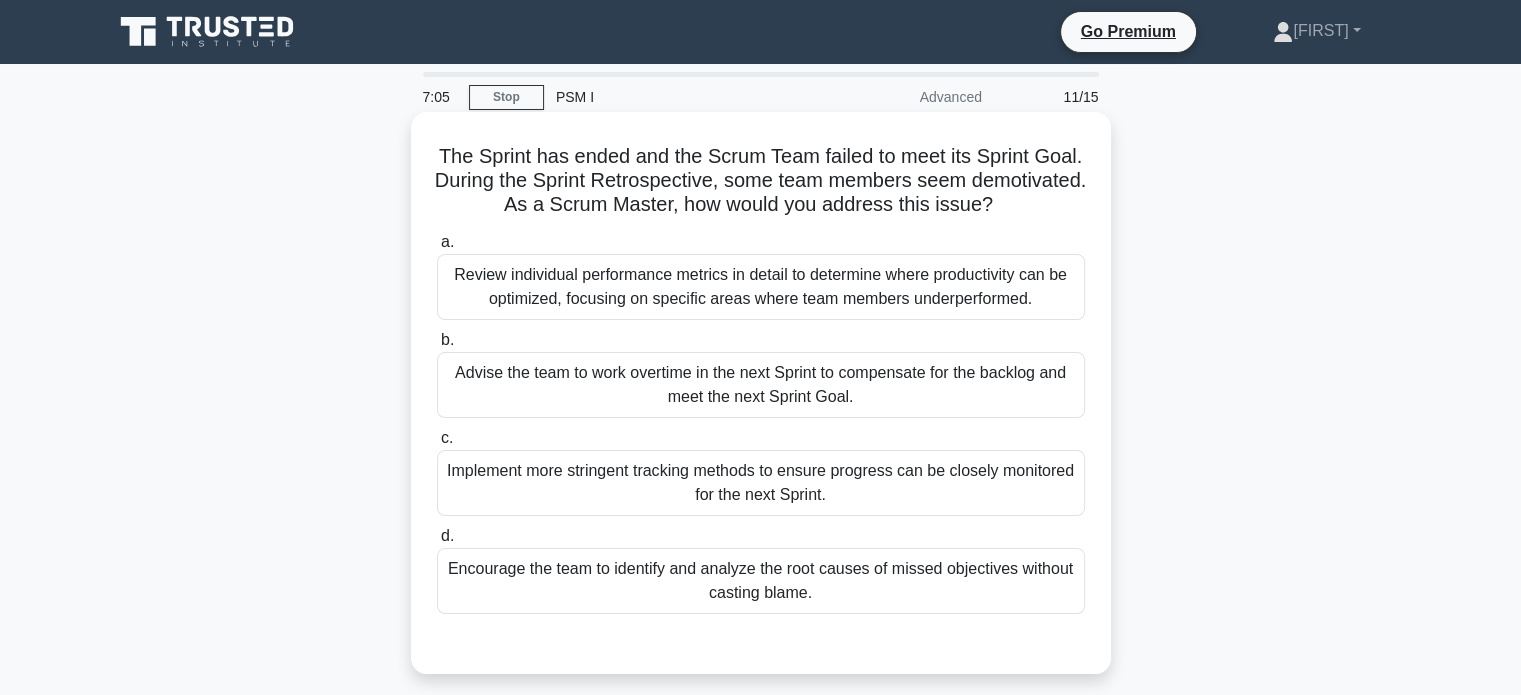 click on "Encourage the team to identify and analyze the root causes of missed objectives without casting blame." at bounding box center [761, 581] 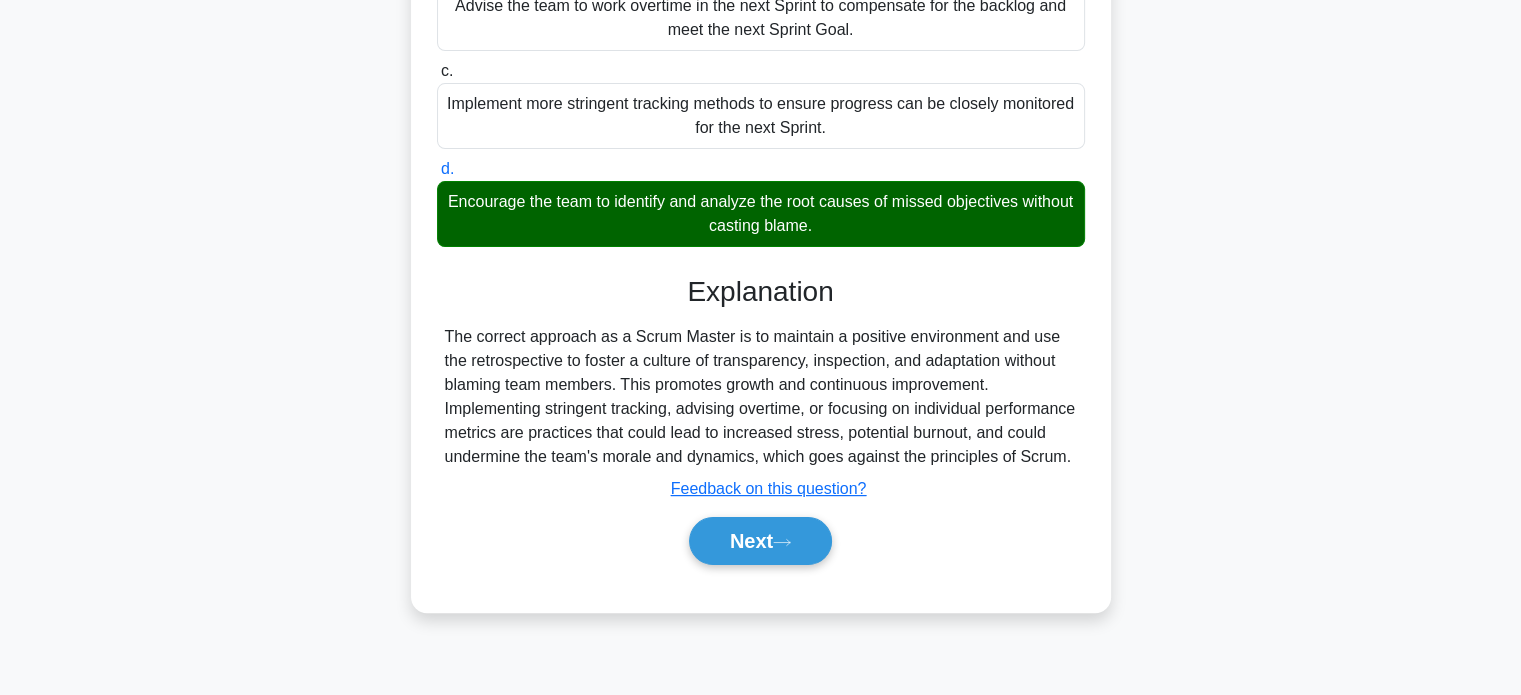 scroll, scrollTop: 385, scrollLeft: 0, axis: vertical 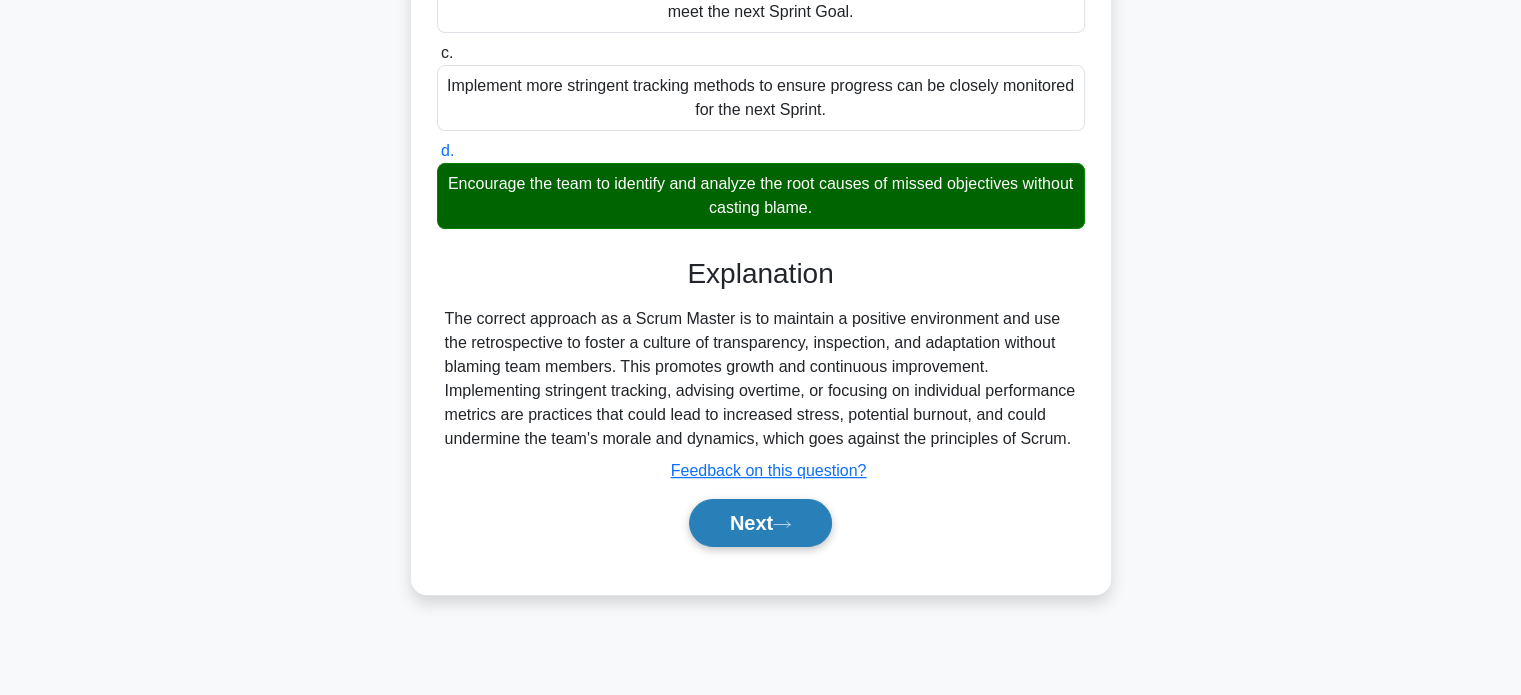 click on "Next" at bounding box center (760, 523) 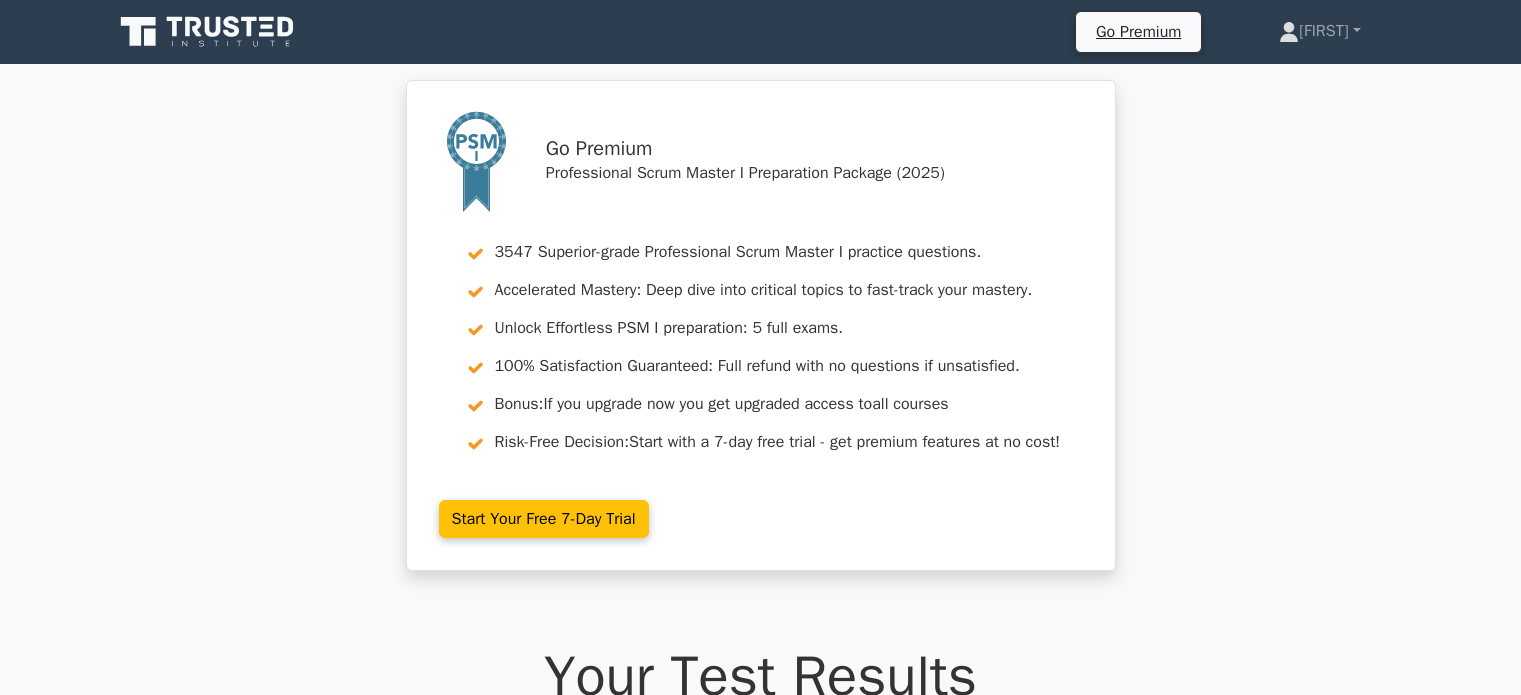 scroll, scrollTop: 0, scrollLeft: 0, axis: both 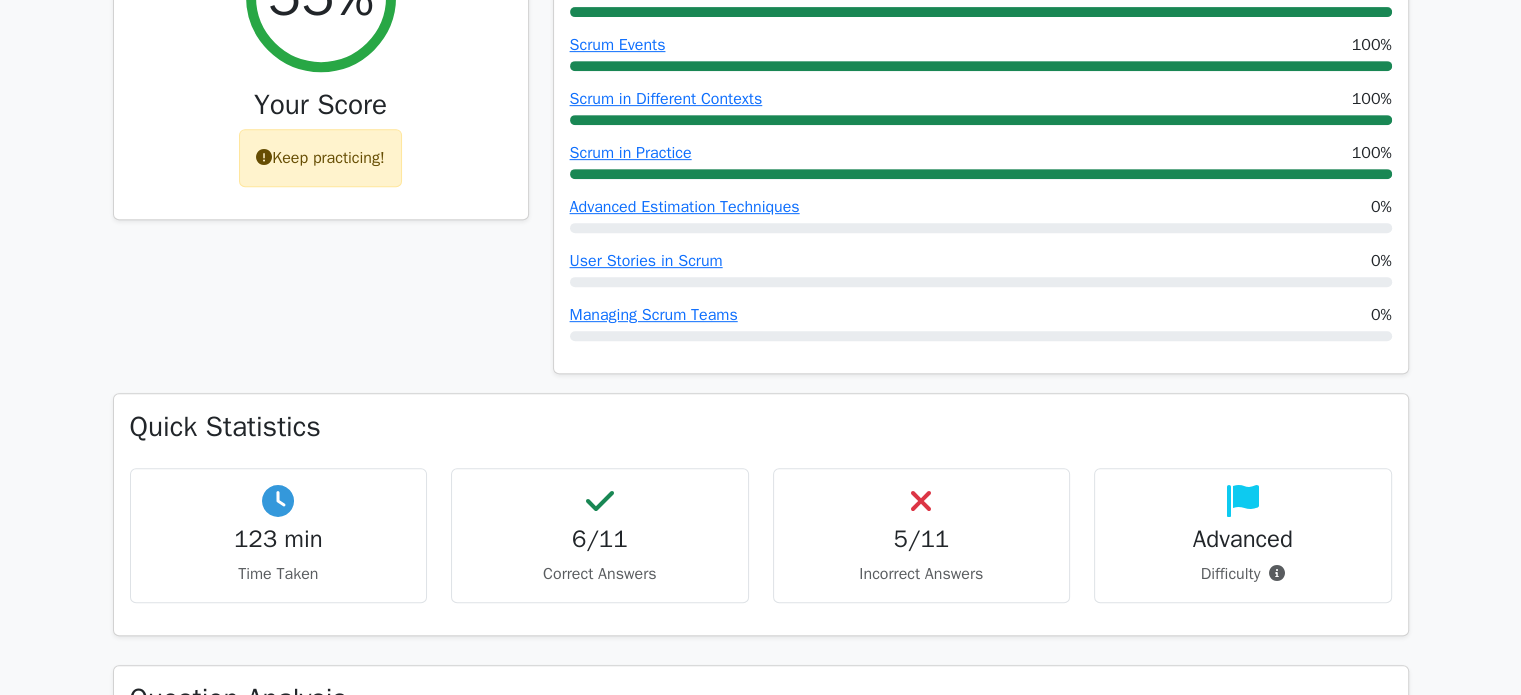 click on "5/11" at bounding box center [922, 539] 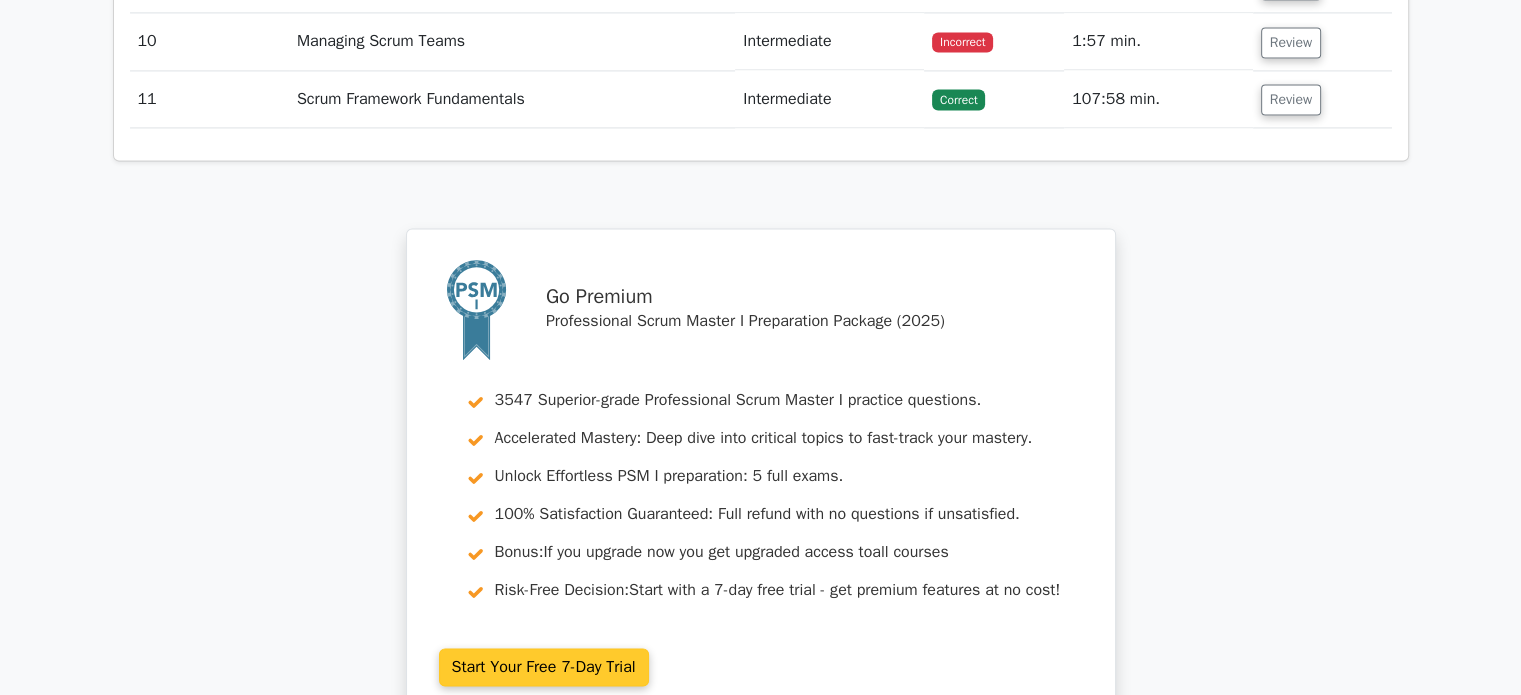 scroll, scrollTop: 3550, scrollLeft: 0, axis: vertical 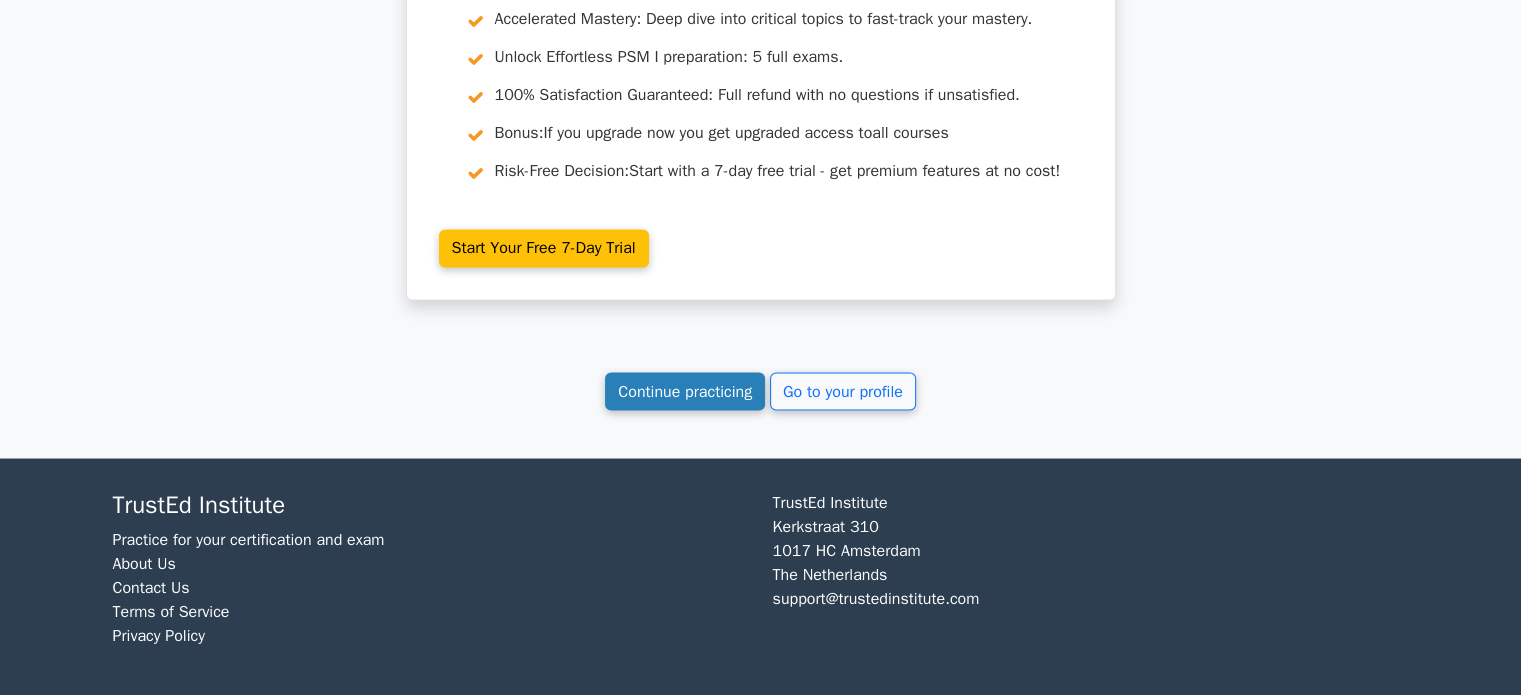 click on "Continue practicing" at bounding box center [685, 391] 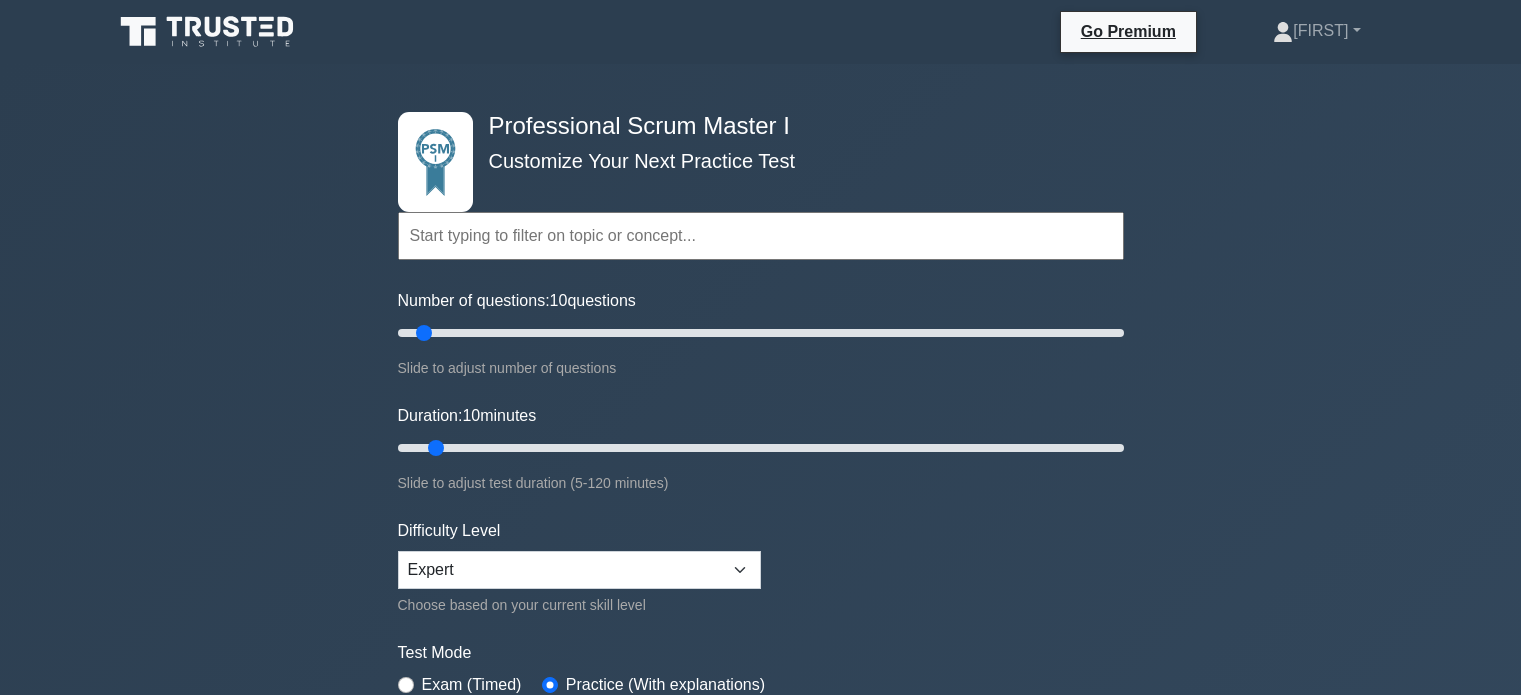 scroll, scrollTop: 0, scrollLeft: 0, axis: both 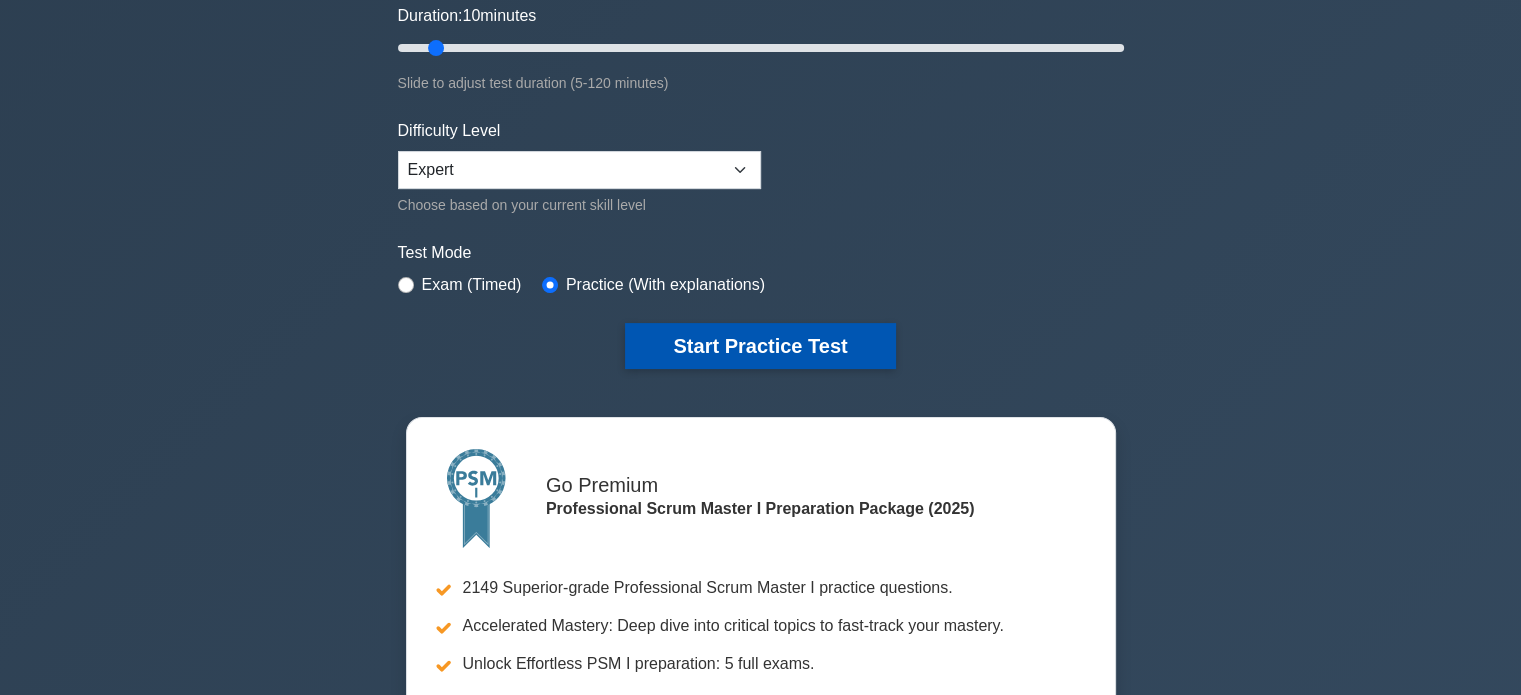 click on "Start Practice Test" at bounding box center (760, 346) 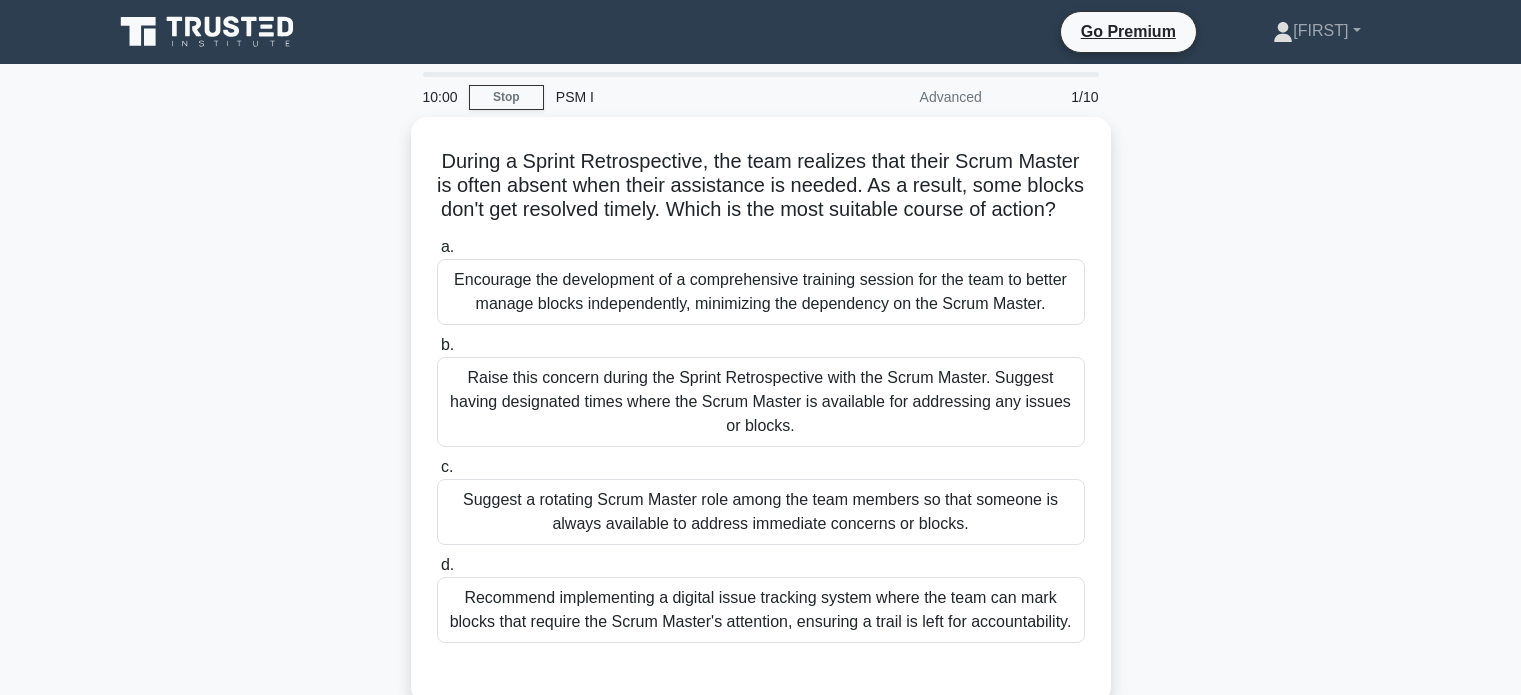 scroll, scrollTop: 0, scrollLeft: 0, axis: both 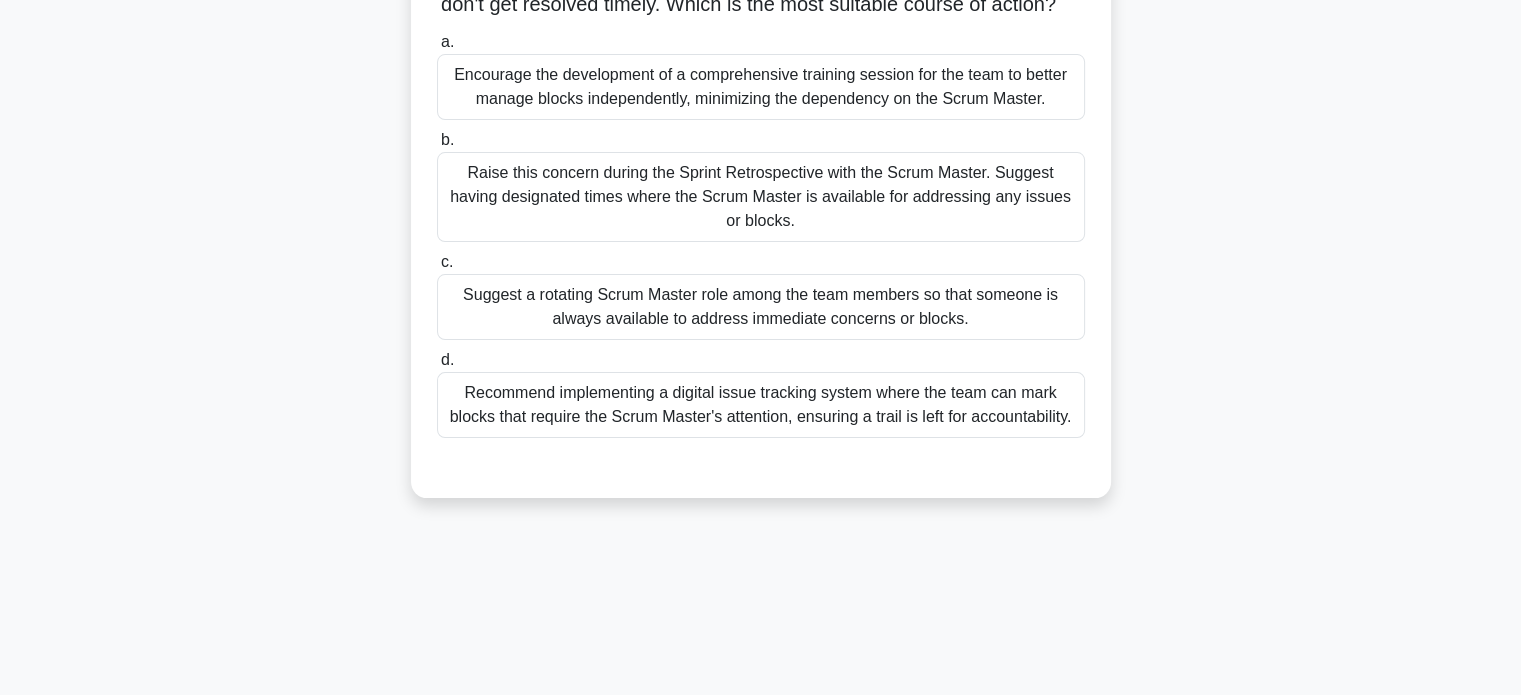 click on "Raise this concern during the Sprint Retrospective with the Scrum Master. Suggest having designated times where the Scrum Master is available for addressing any issues or blocks." at bounding box center [761, 197] 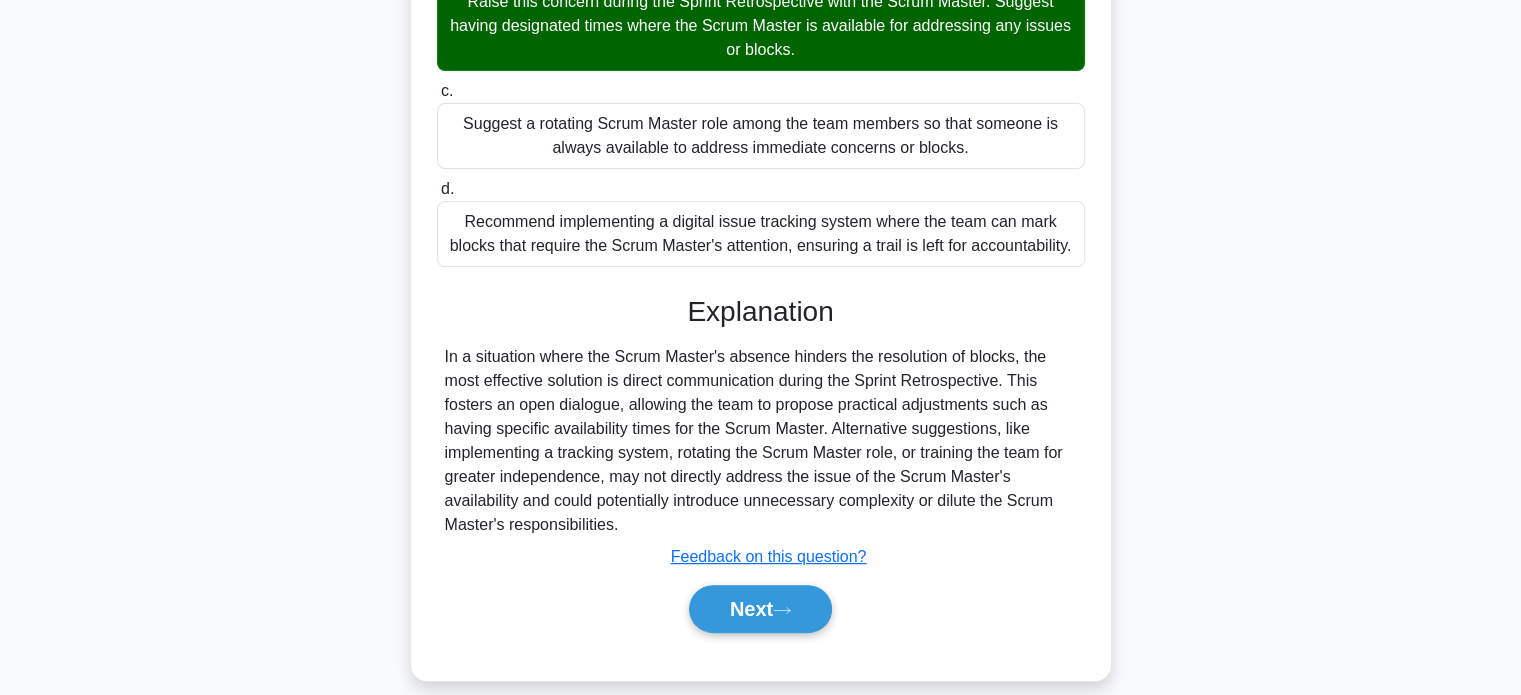 scroll, scrollTop: 416, scrollLeft: 0, axis: vertical 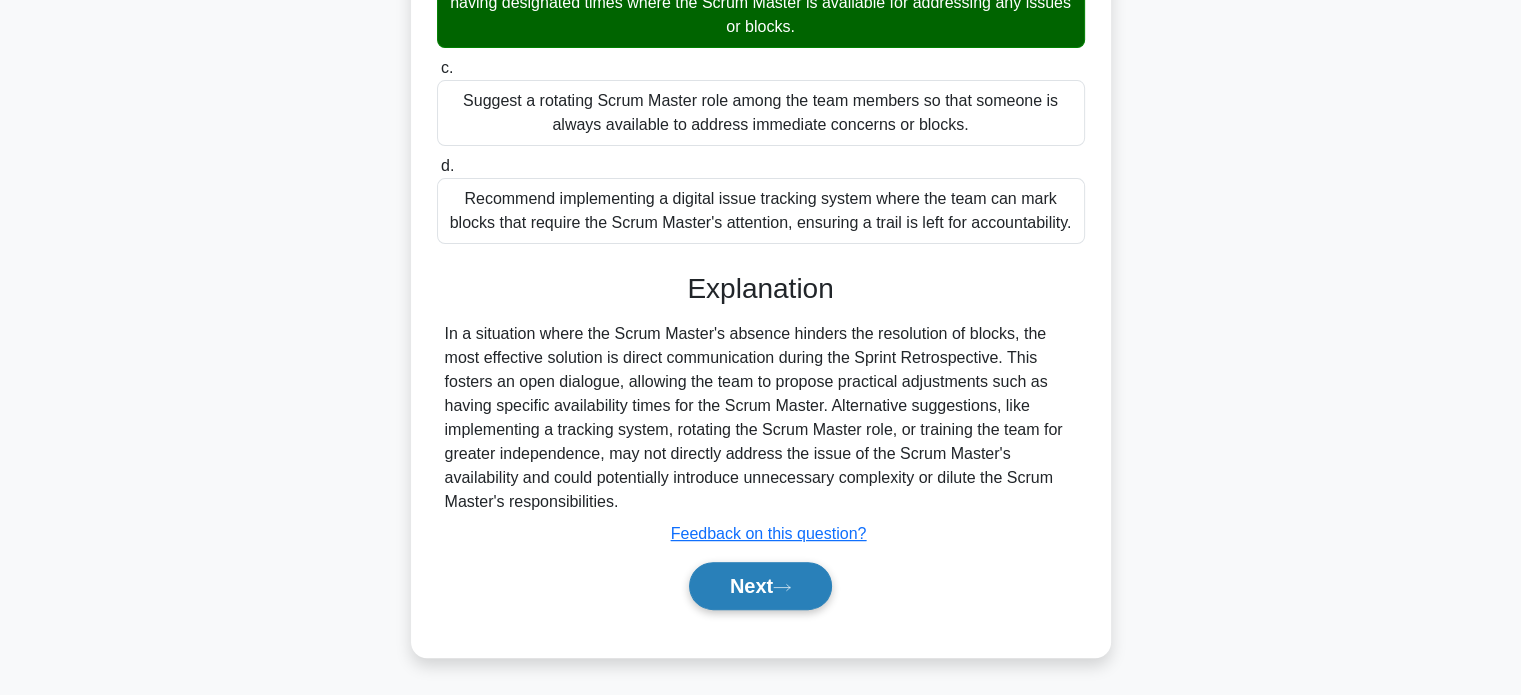 click on "Next" at bounding box center (760, 586) 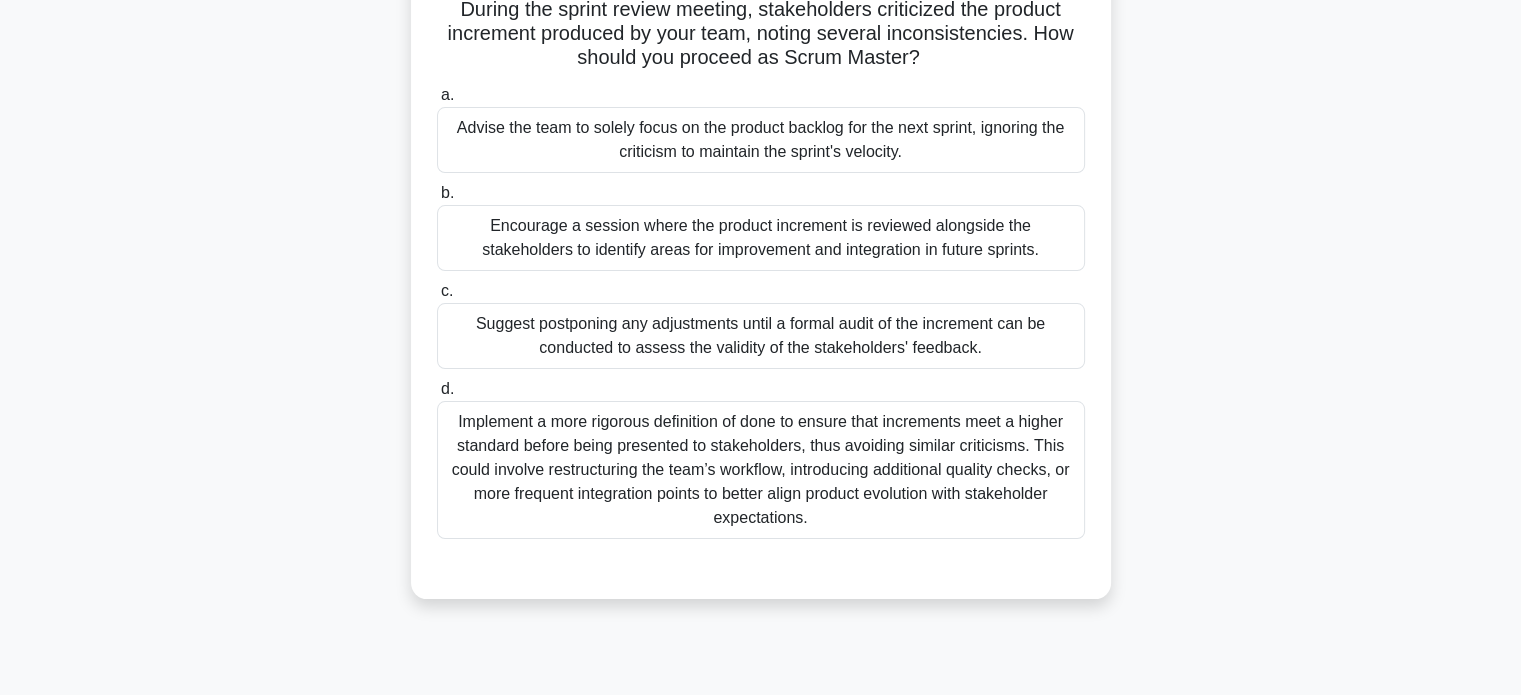 scroll, scrollTop: 0, scrollLeft: 0, axis: both 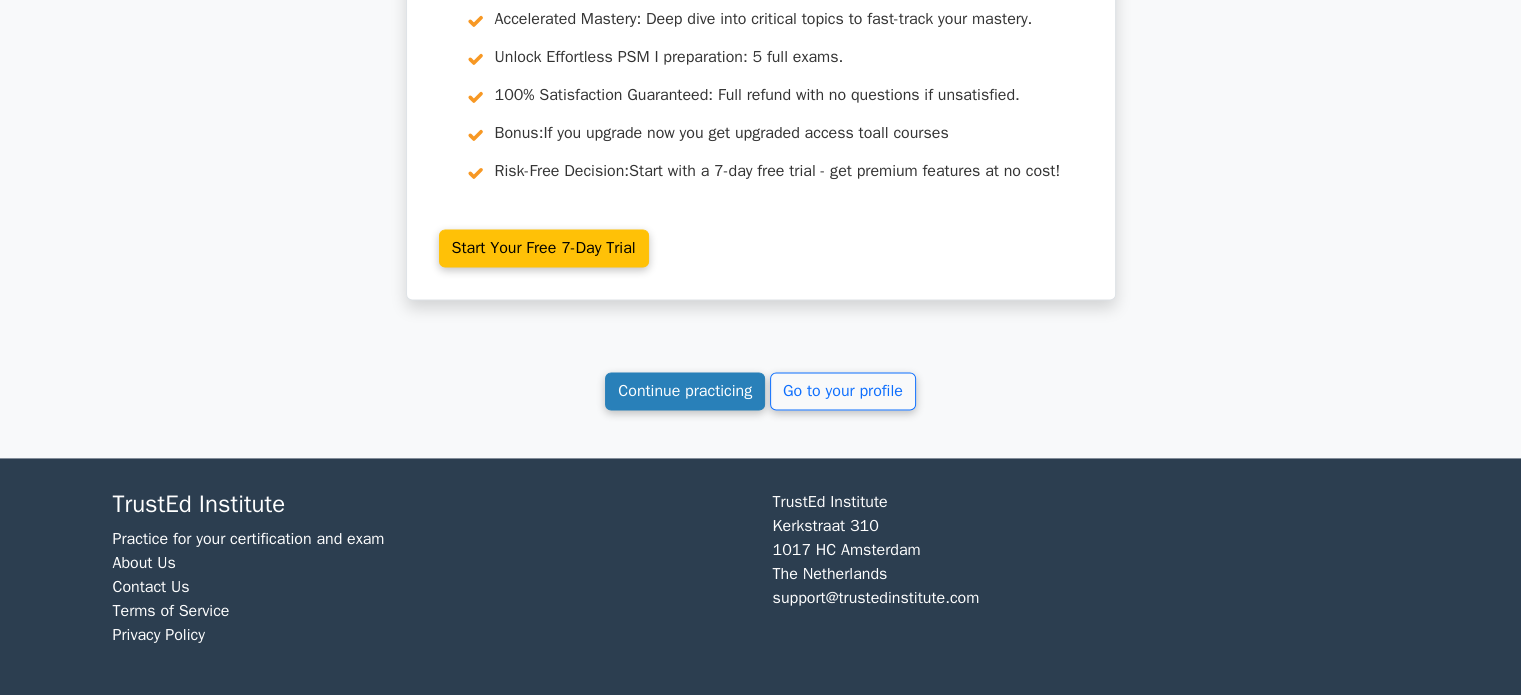 click on "Continue practicing" at bounding box center [685, 391] 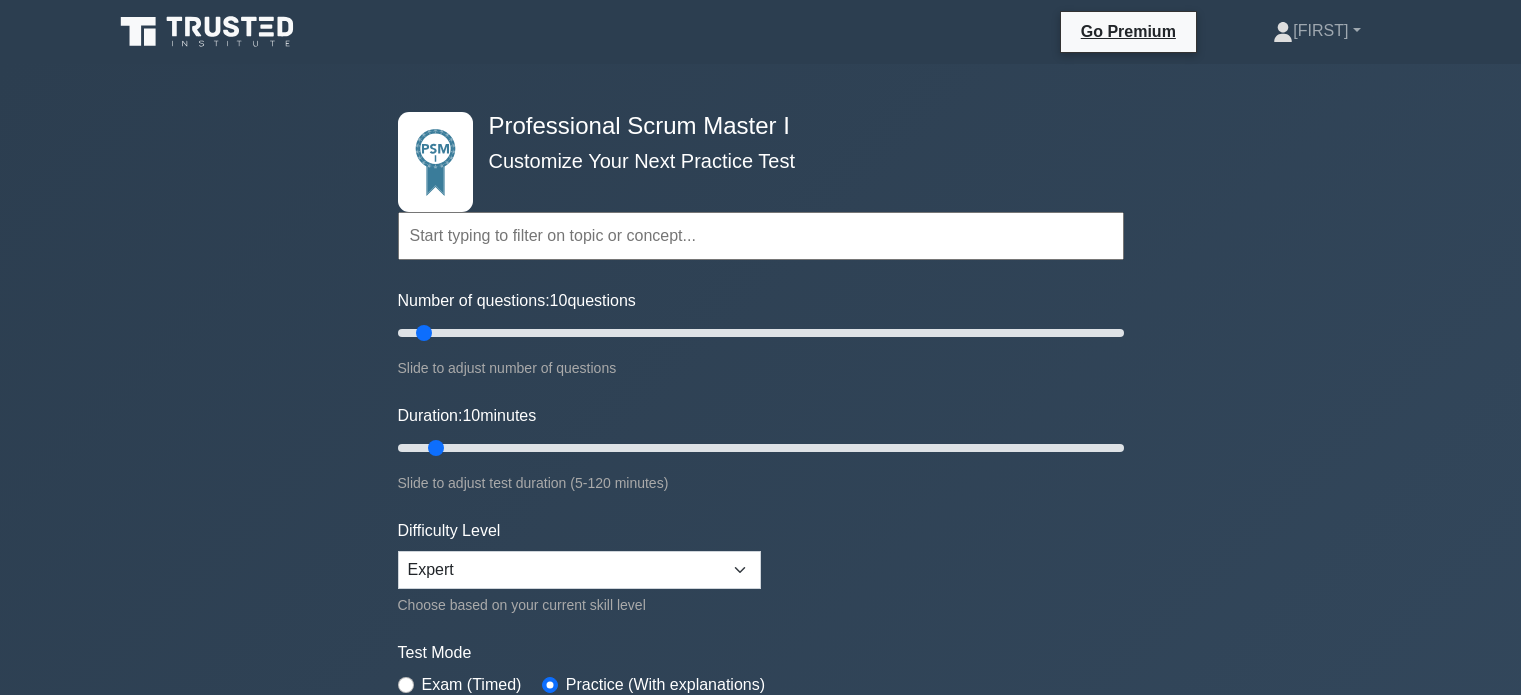 scroll, scrollTop: 0, scrollLeft: 0, axis: both 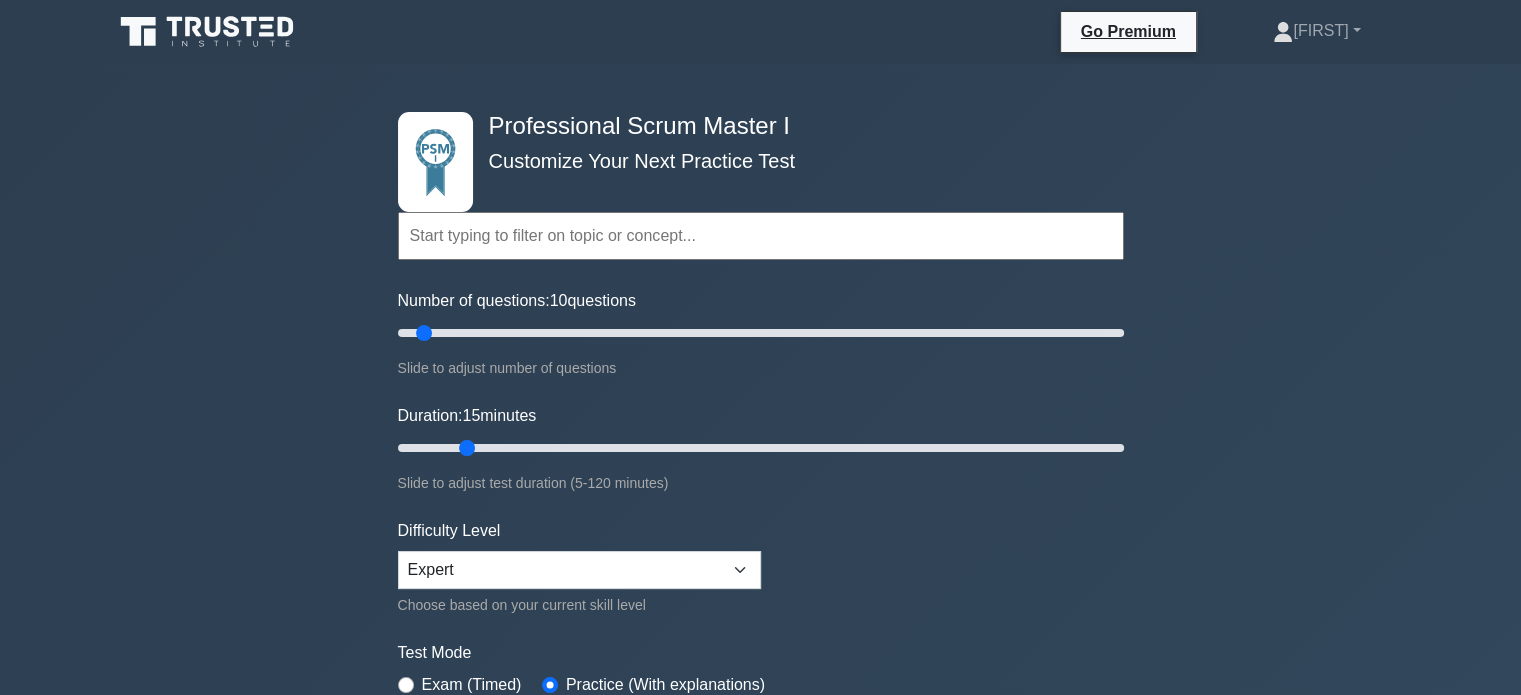 drag, startPoint x: 440, startPoint y: 447, endPoint x: 457, endPoint y: 447, distance: 17 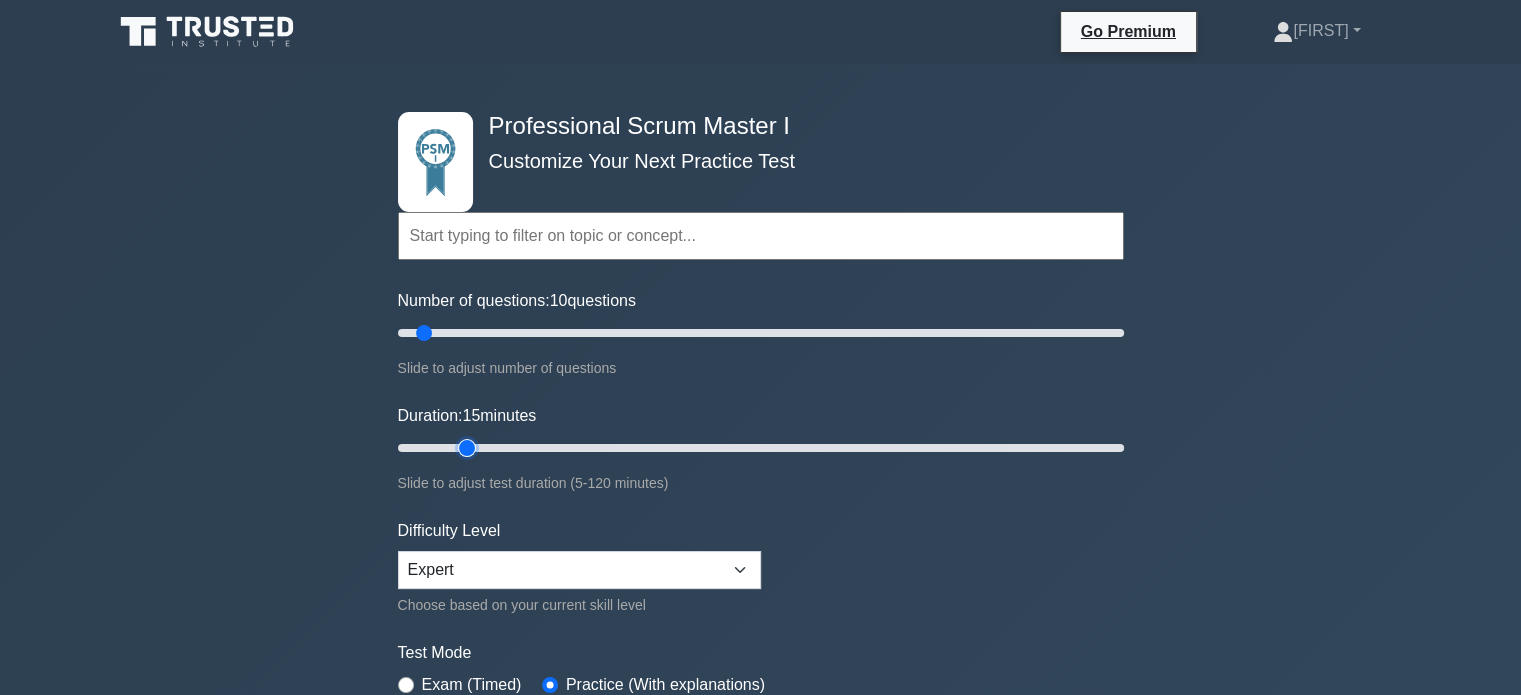 type on "15" 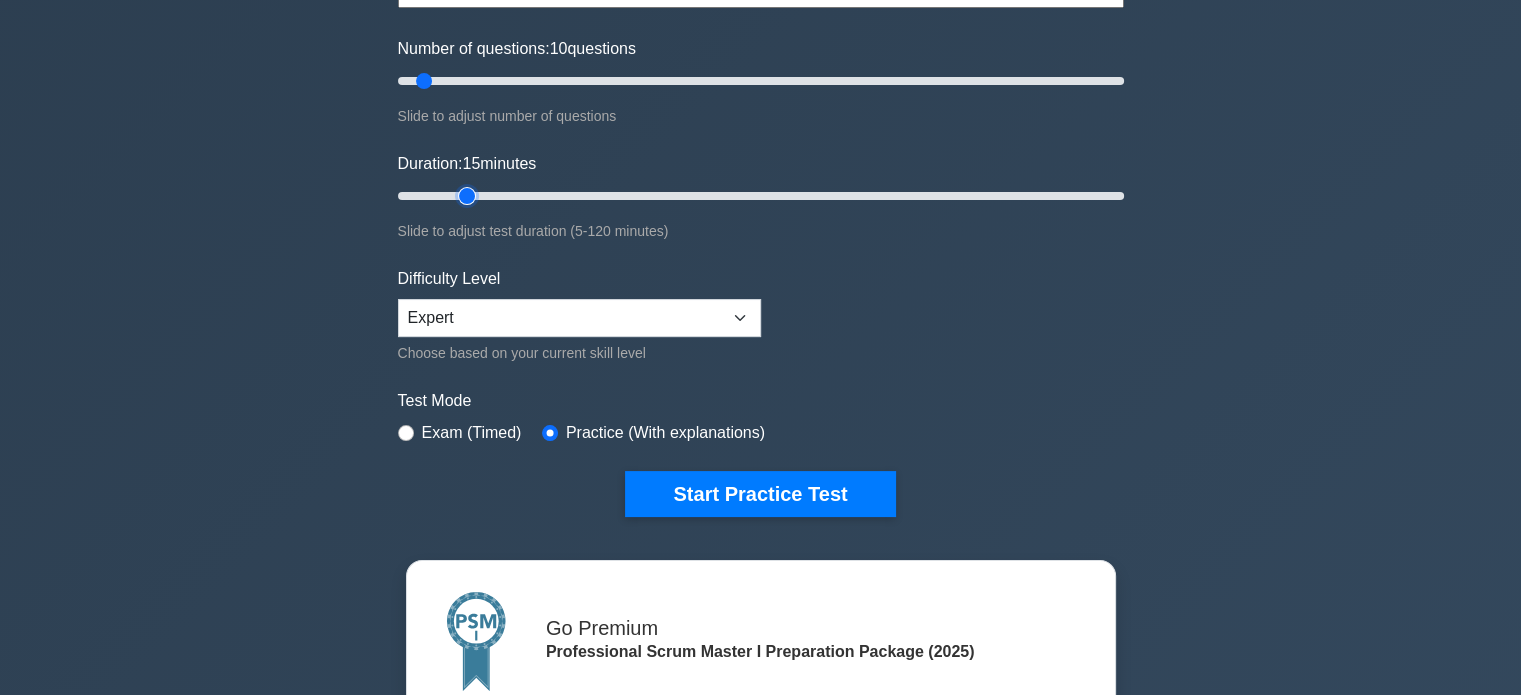 scroll, scrollTop: 300, scrollLeft: 0, axis: vertical 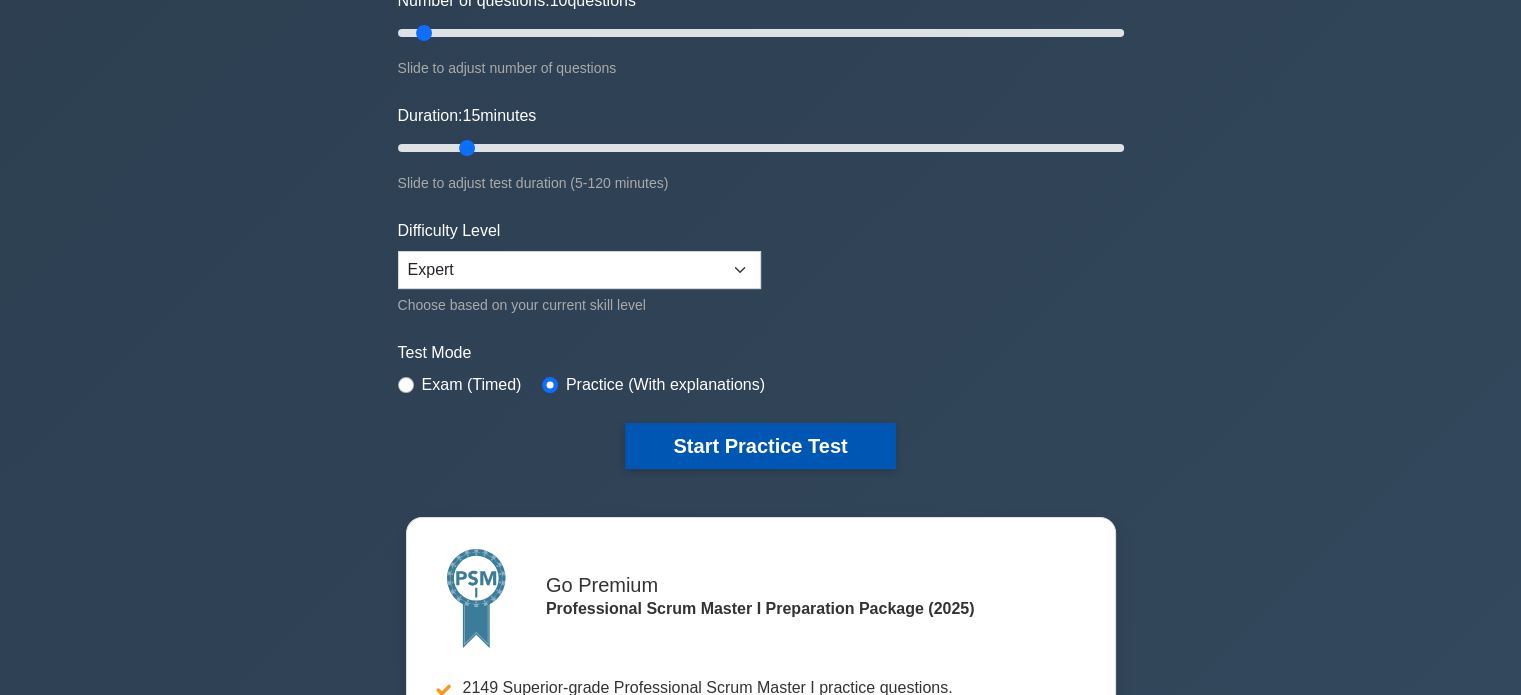 click on "Start Practice Test" at bounding box center (760, 446) 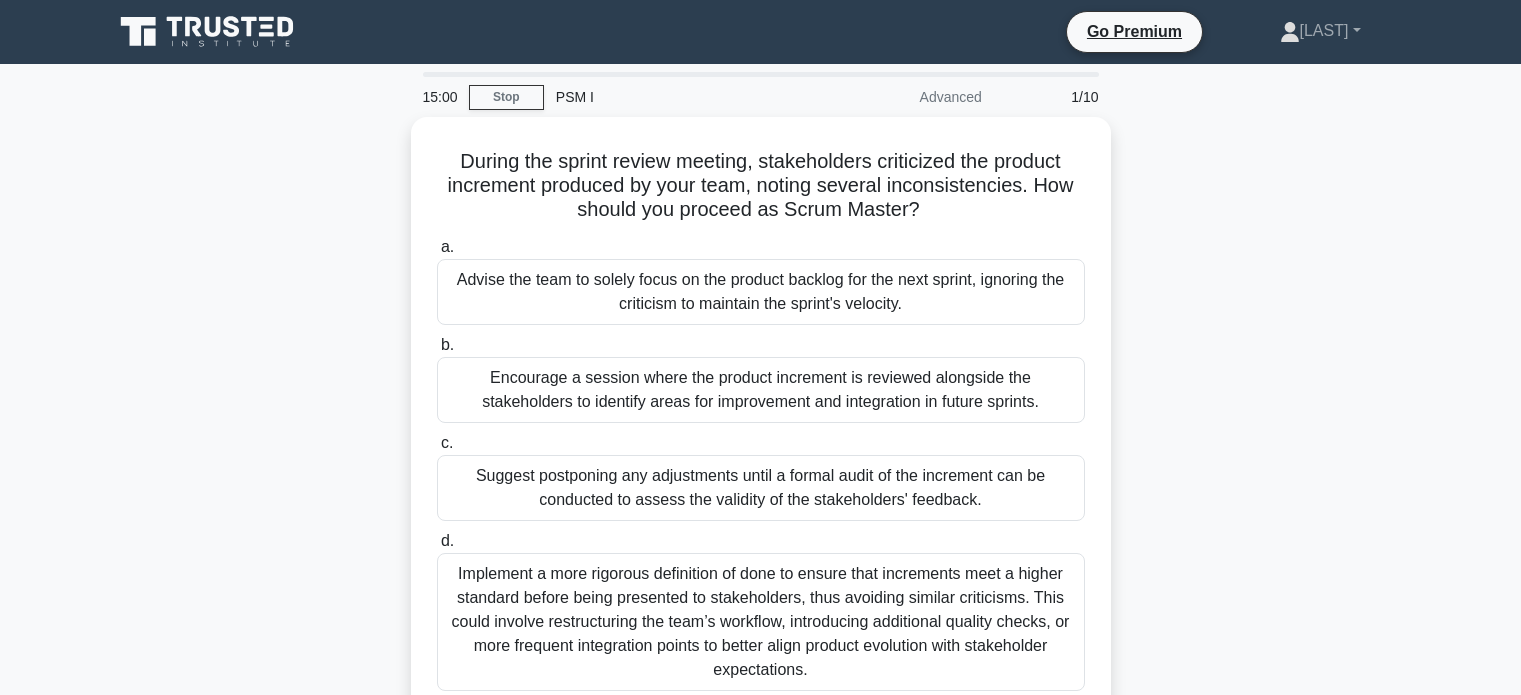scroll, scrollTop: 0, scrollLeft: 0, axis: both 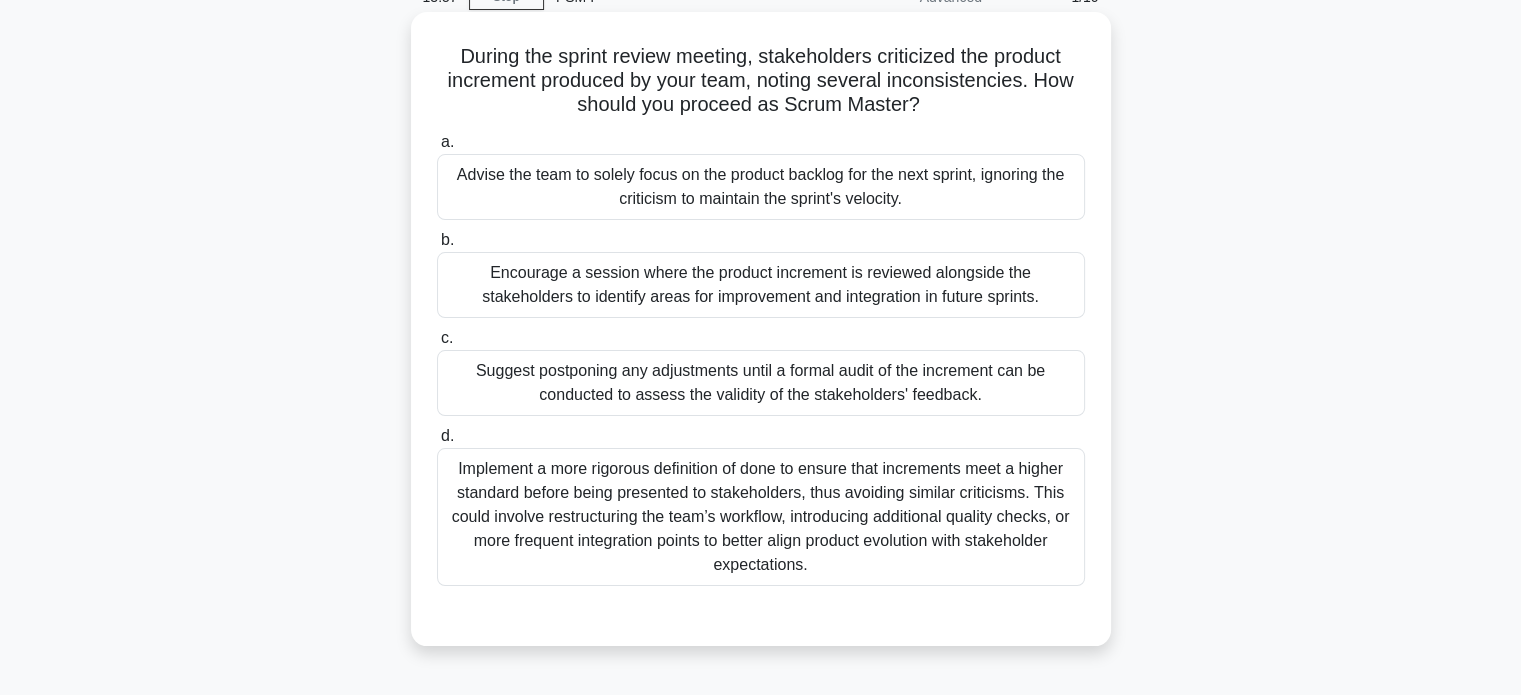 click on "Implement a more rigorous definition of done to ensure that increments meet a higher standard before being presented to stakeholders, thus avoiding similar criticisms. This could involve restructuring the team’s workflow, introducing additional quality checks, or more frequent integration points to better align product evolution with stakeholder expectations." at bounding box center (761, 517) 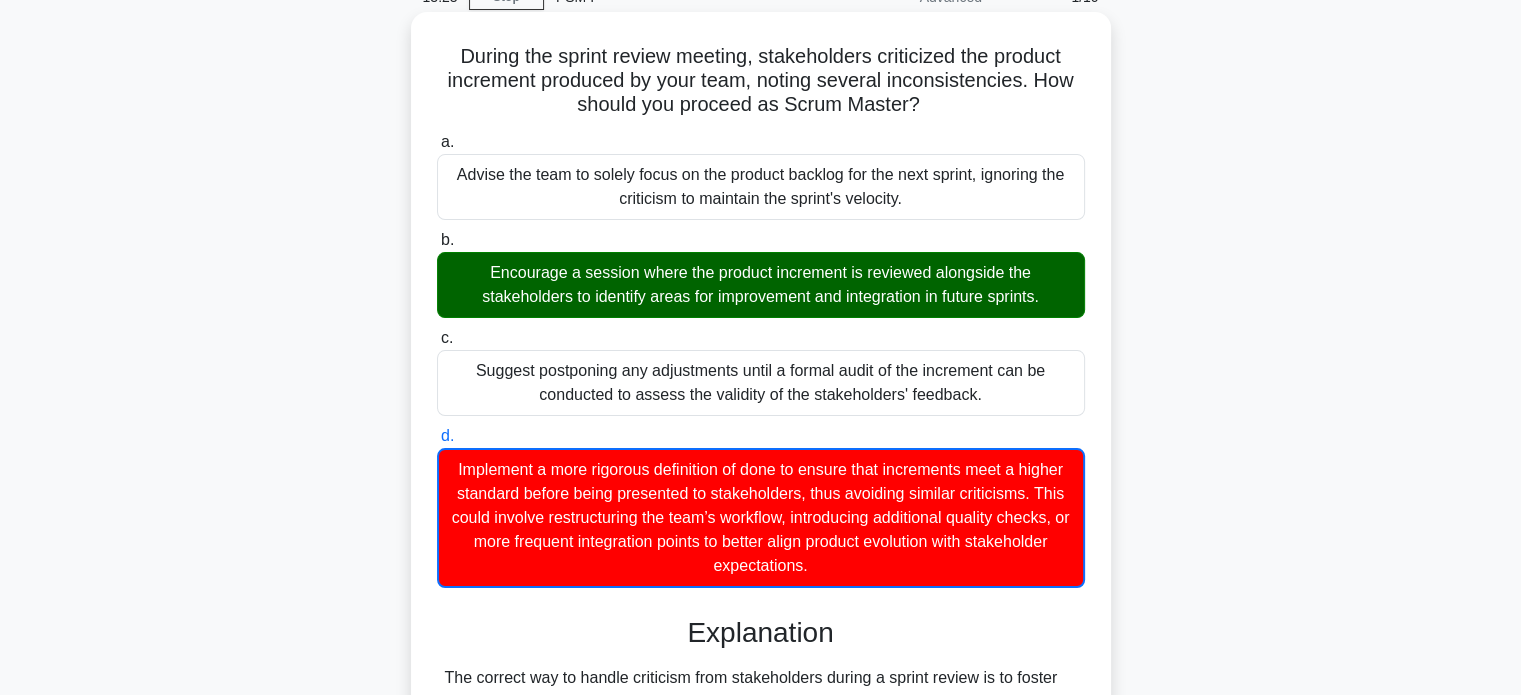 scroll, scrollTop: 400, scrollLeft: 0, axis: vertical 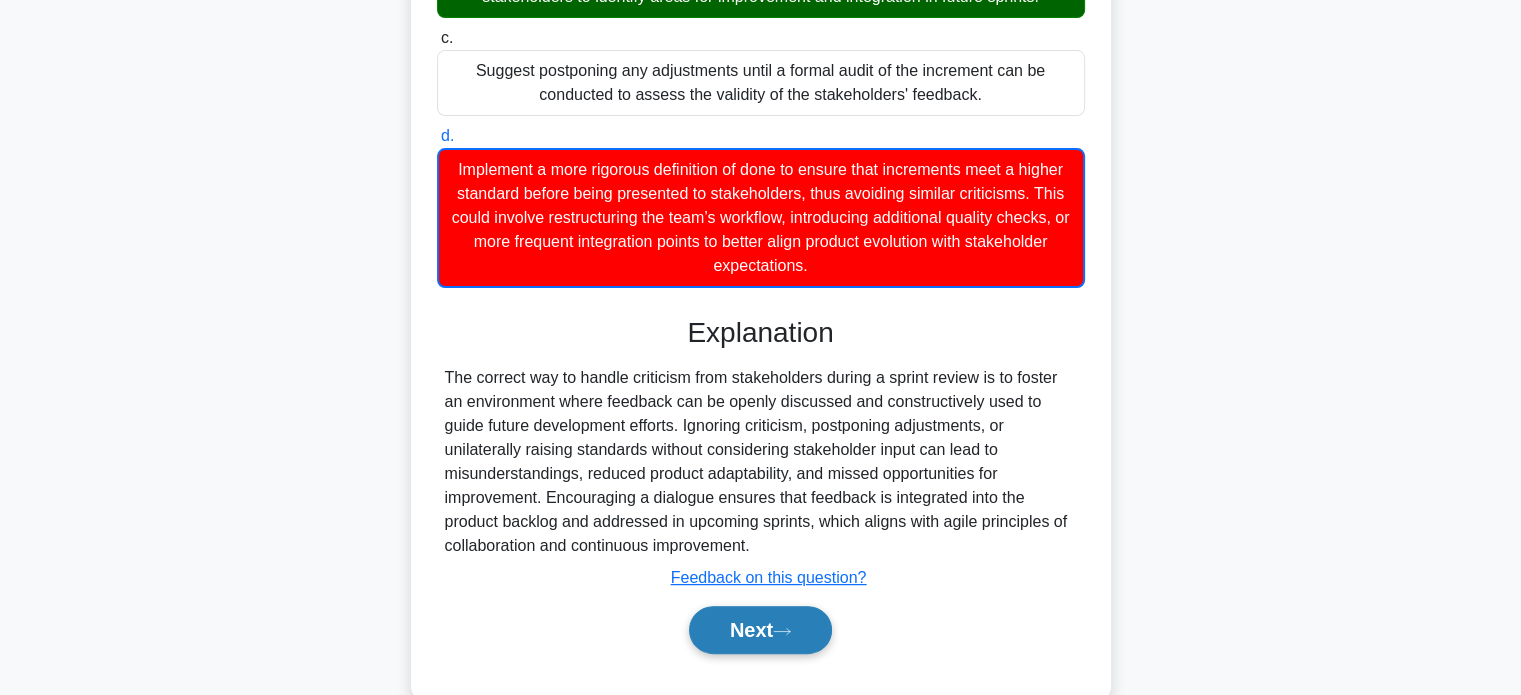 click on "Next" at bounding box center [760, 630] 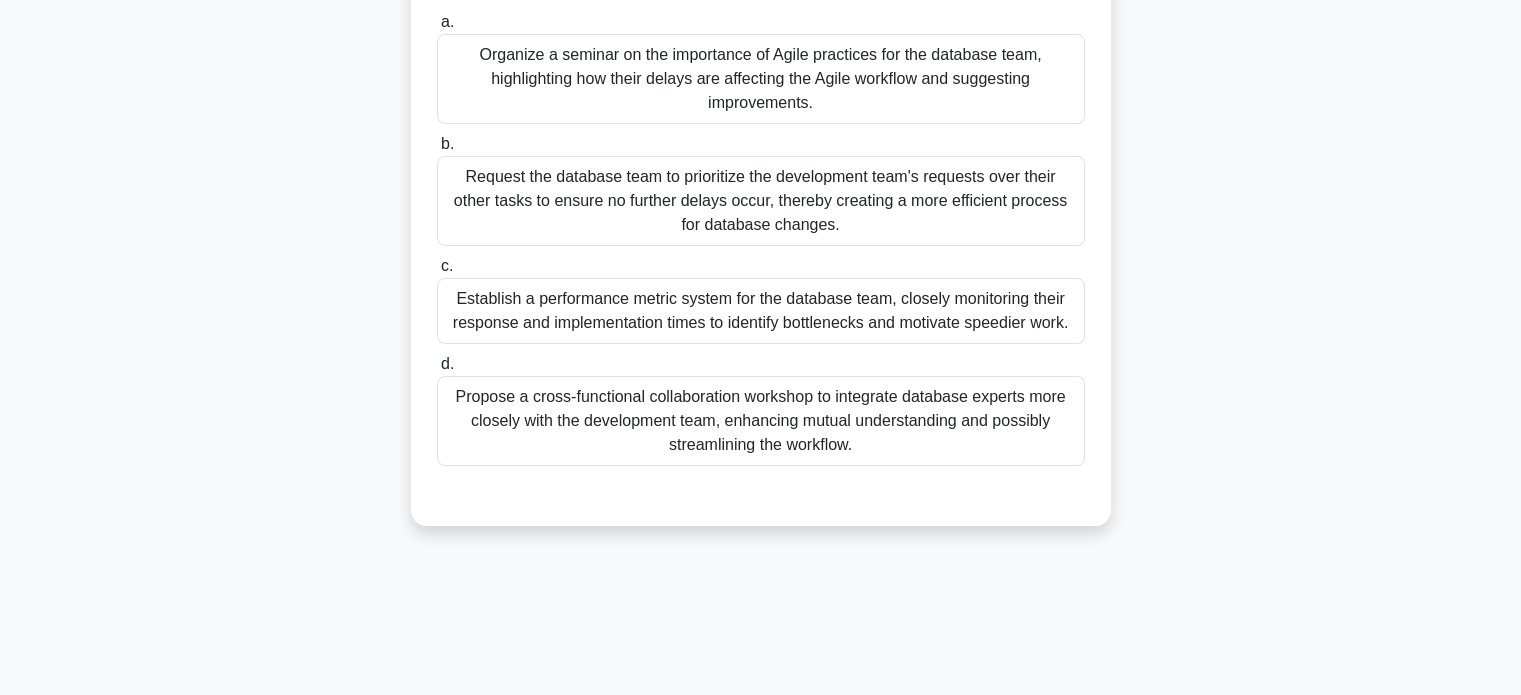 scroll, scrollTop: 85, scrollLeft: 0, axis: vertical 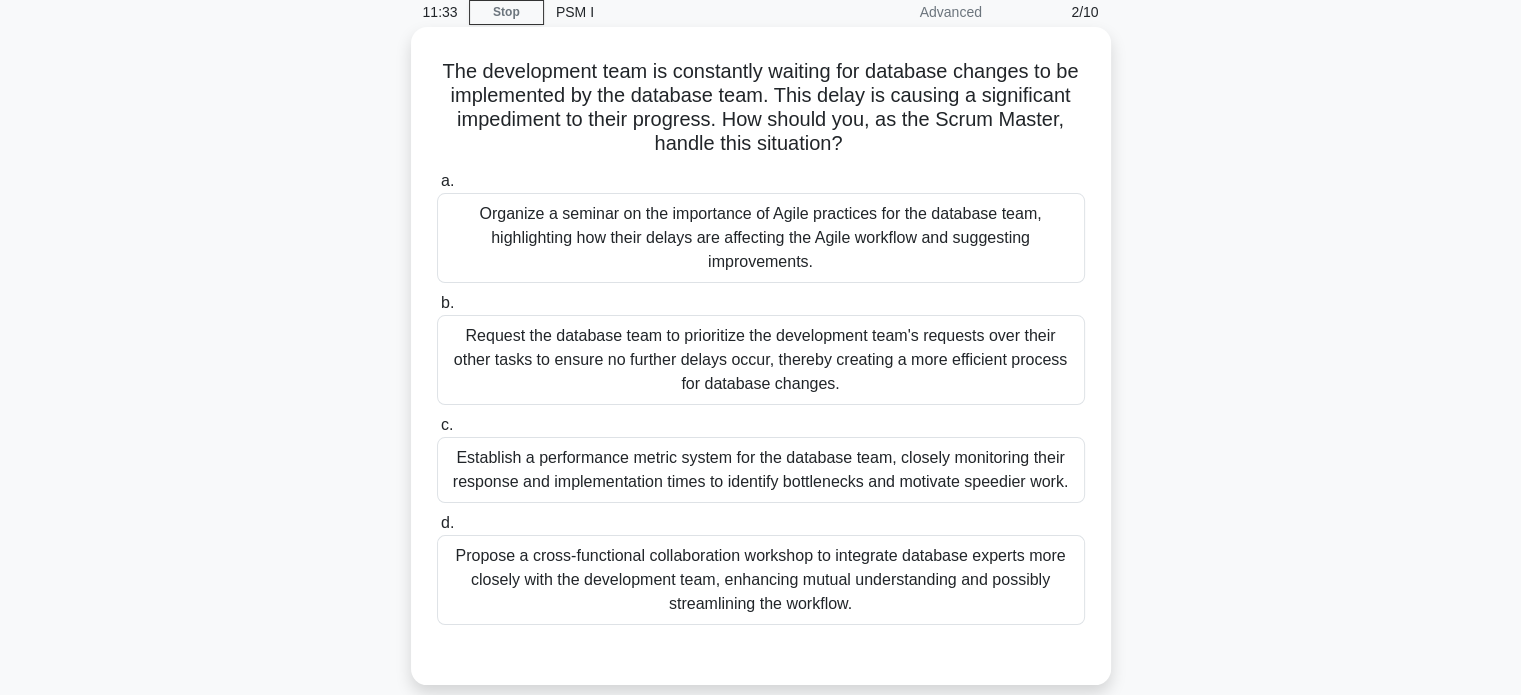 click on "Propose a cross-functional collaboration workshop to integrate database experts more closely with the development team, enhancing mutual understanding and possibly streamlining the workflow." at bounding box center [761, 580] 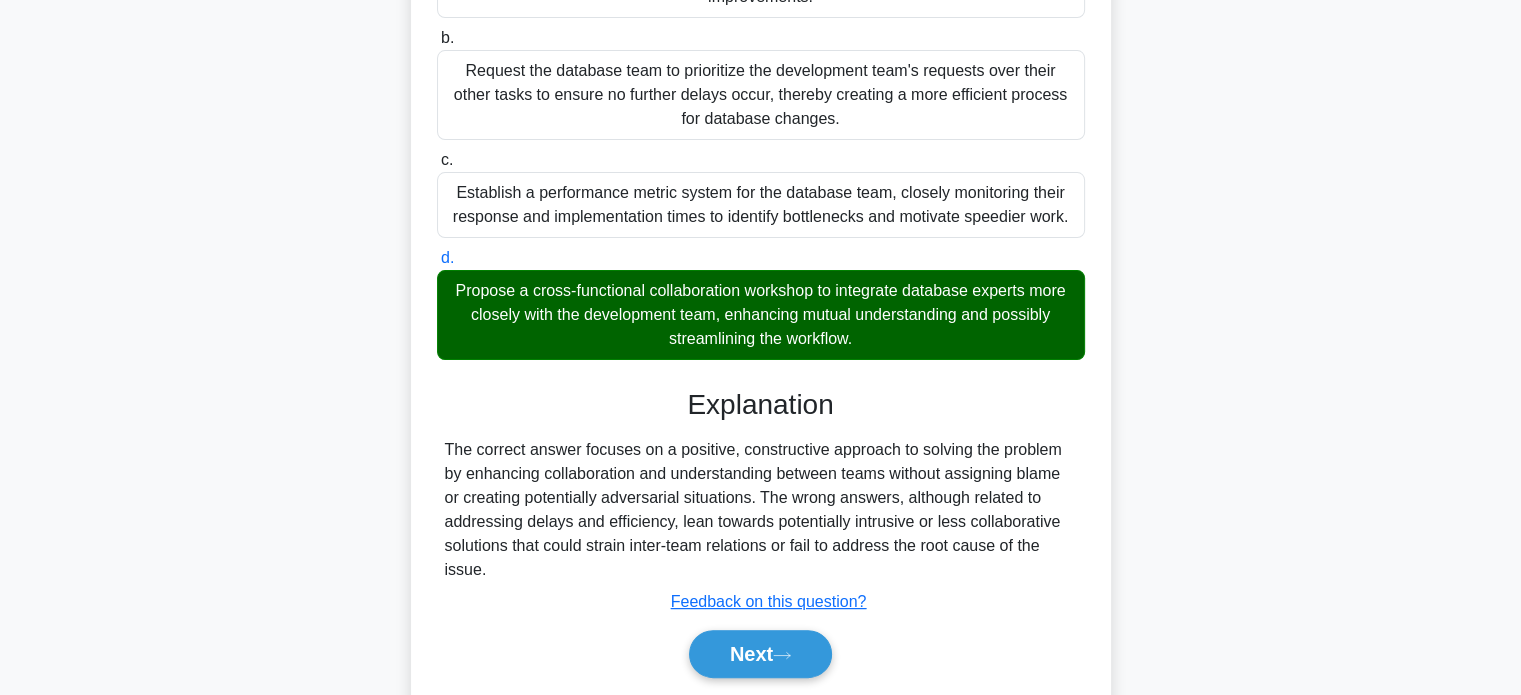 scroll, scrollTop: 385, scrollLeft: 0, axis: vertical 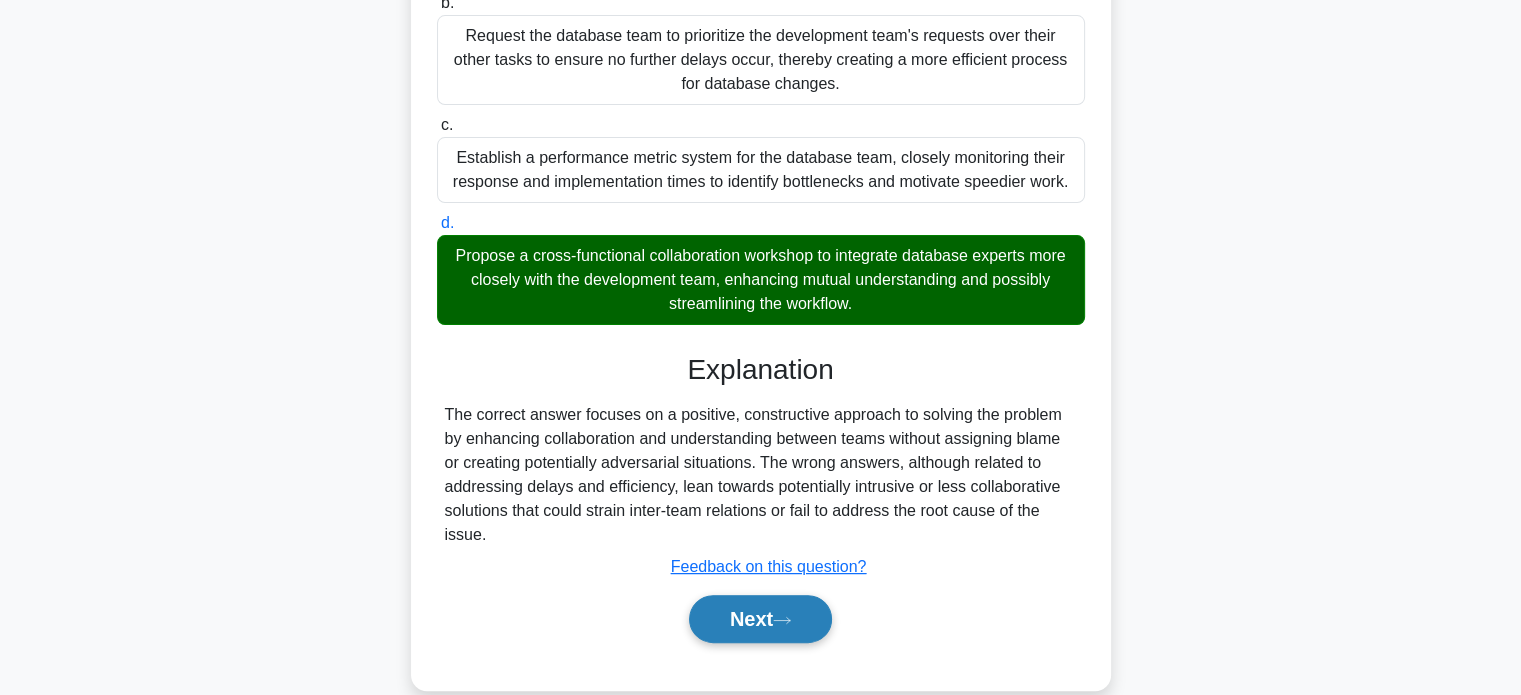 click on "Next" at bounding box center [760, 619] 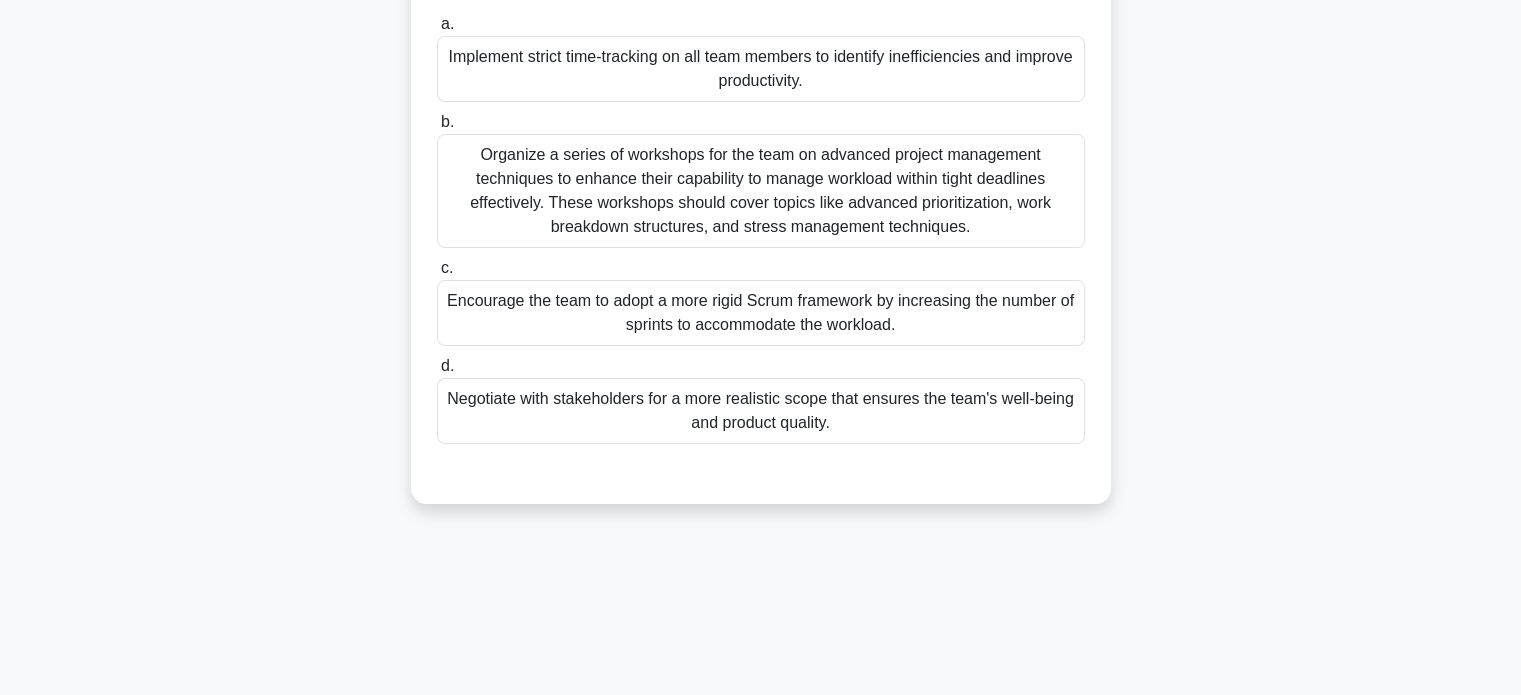 scroll, scrollTop: 85, scrollLeft: 0, axis: vertical 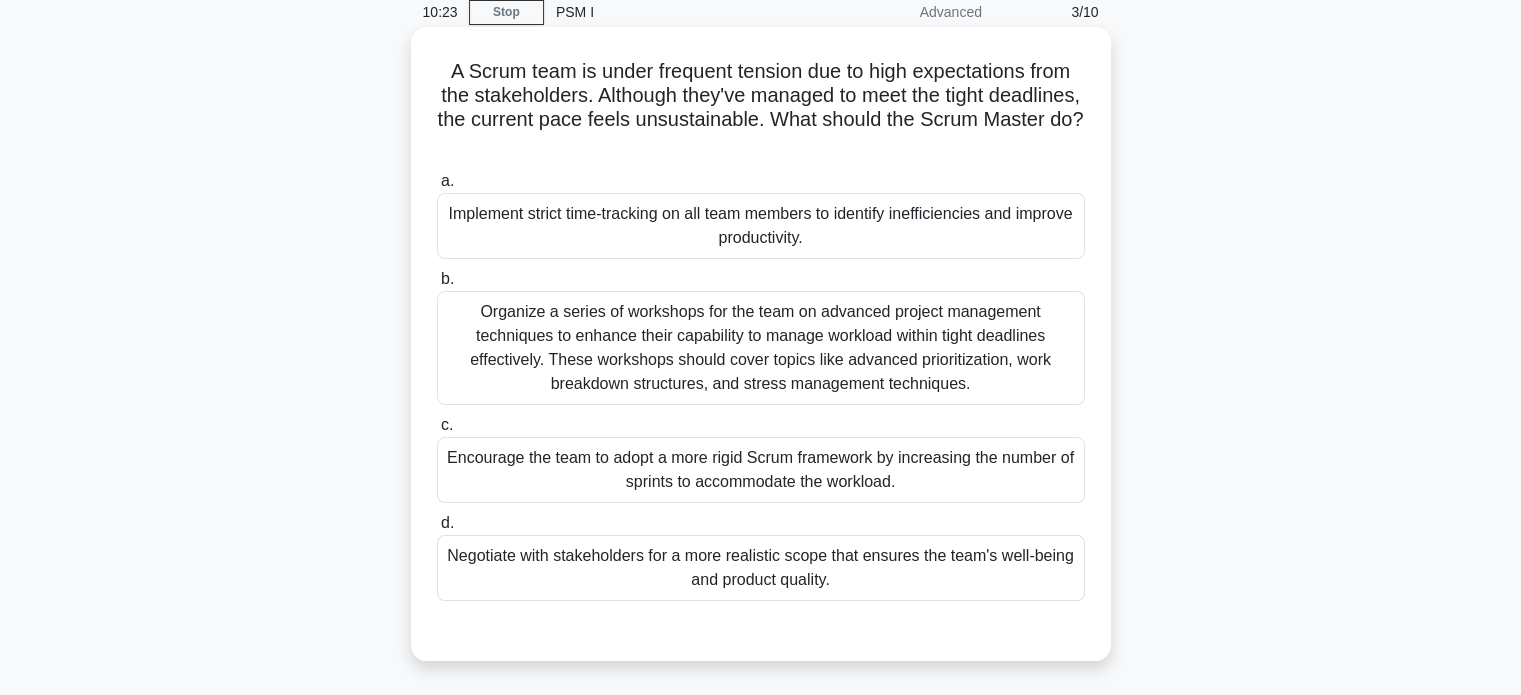 click on "Negotiate with stakeholders for a more realistic scope that ensures the team's well-being and product quality." at bounding box center (761, 568) 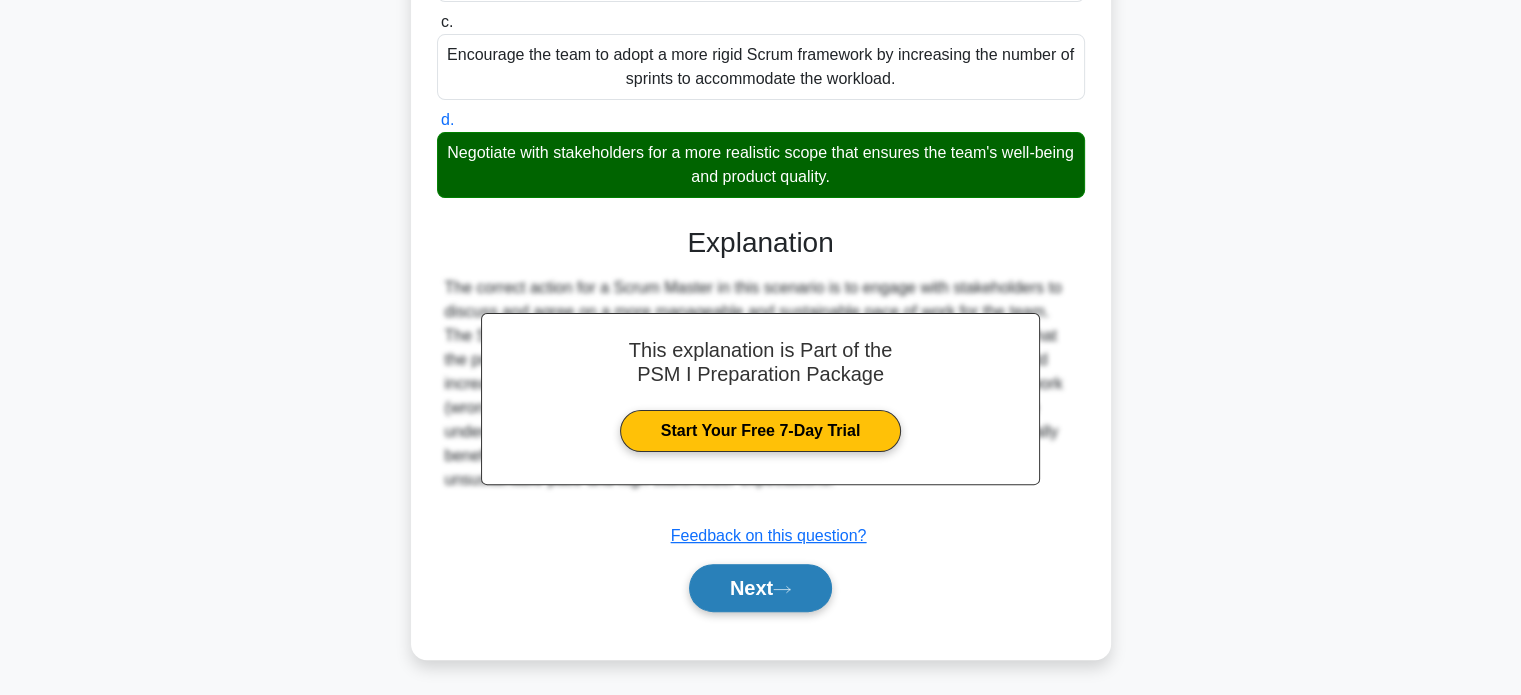 click on "Next" at bounding box center (760, 588) 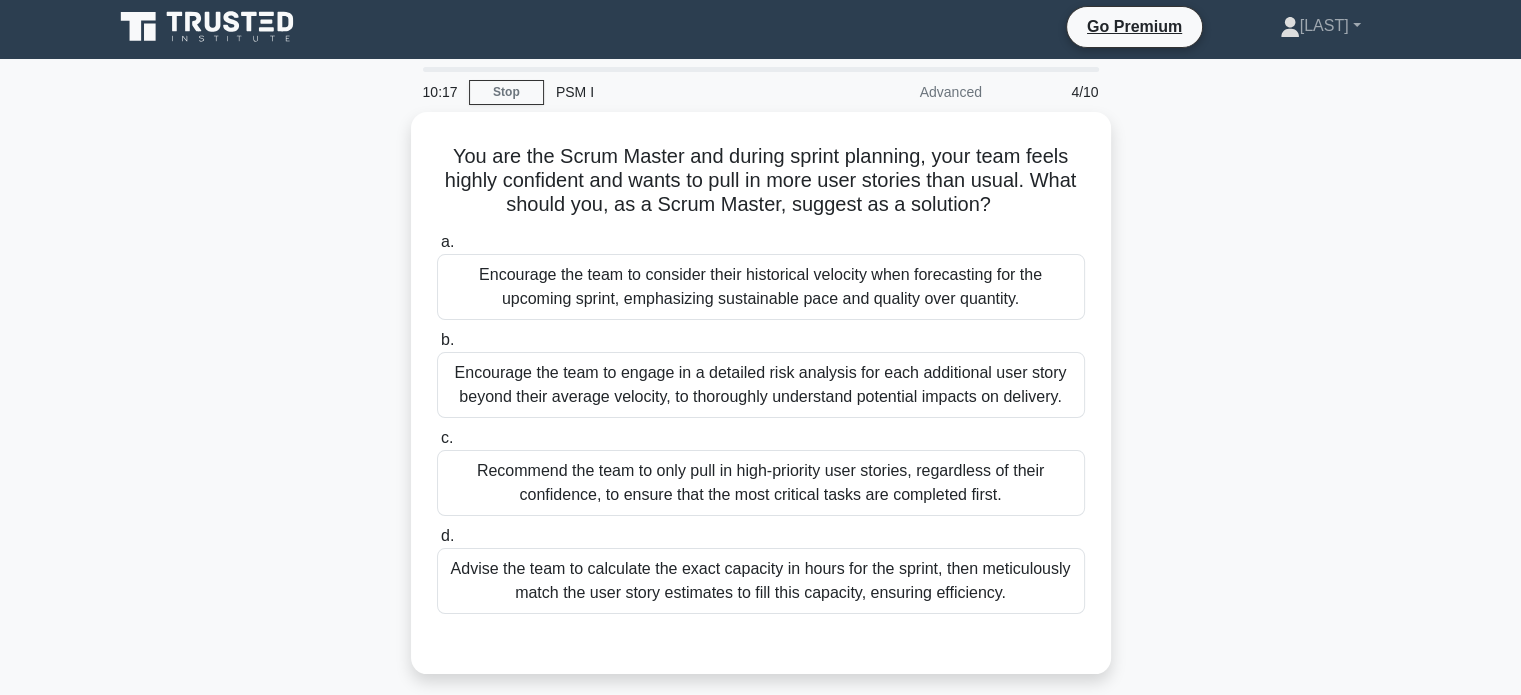 scroll, scrollTop: 0, scrollLeft: 0, axis: both 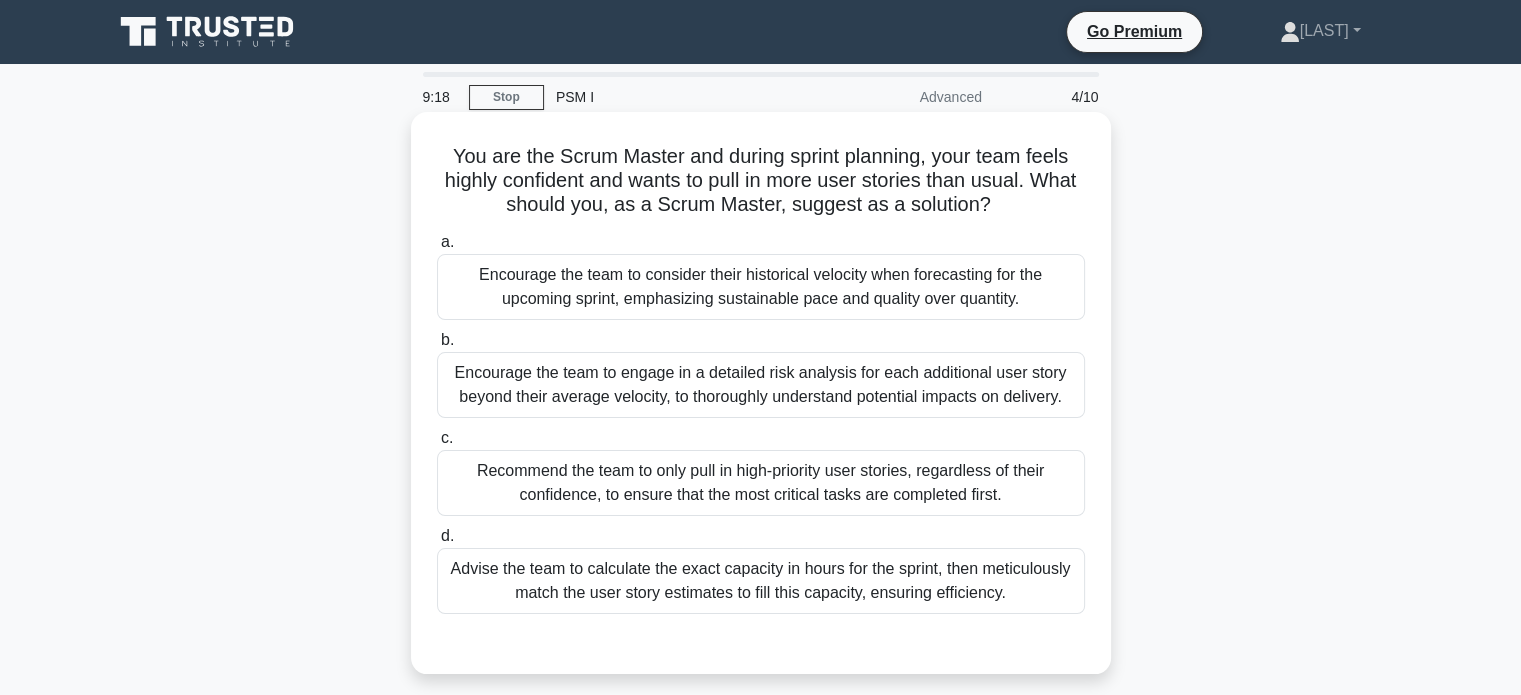 click on "Encourage the team to consider their historical velocity when forecasting for the upcoming sprint, emphasizing sustainable pace and quality over quantity." at bounding box center (761, 287) 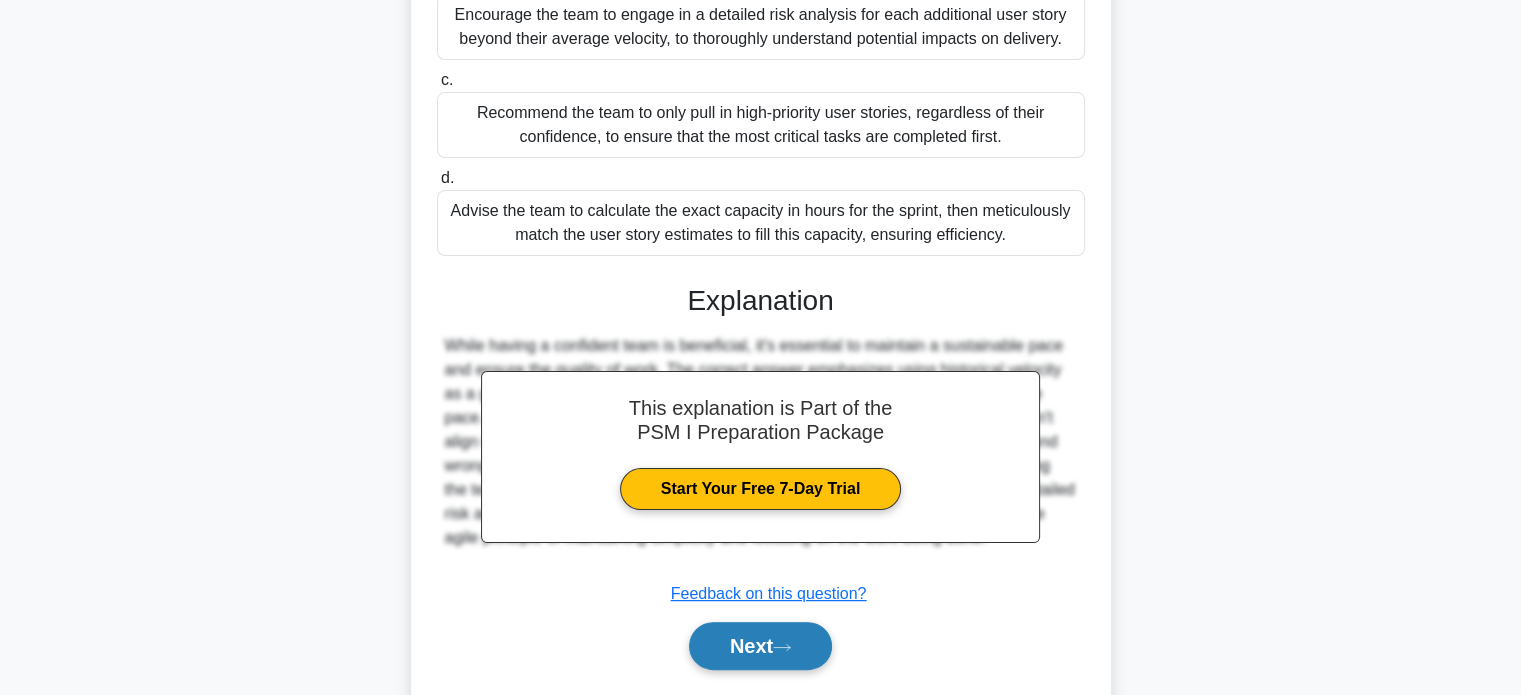 scroll, scrollTop: 416, scrollLeft: 0, axis: vertical 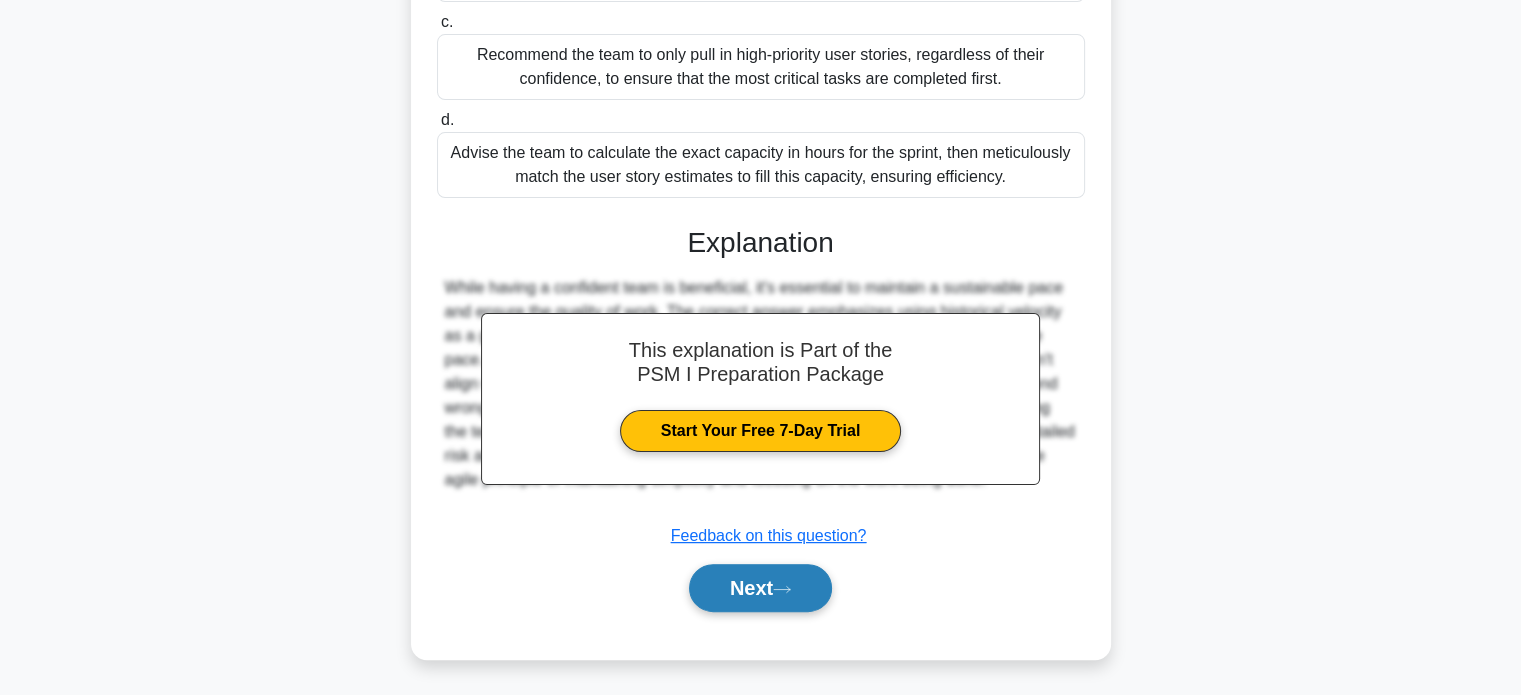 click on "Next" at bounding box center [760, 588] 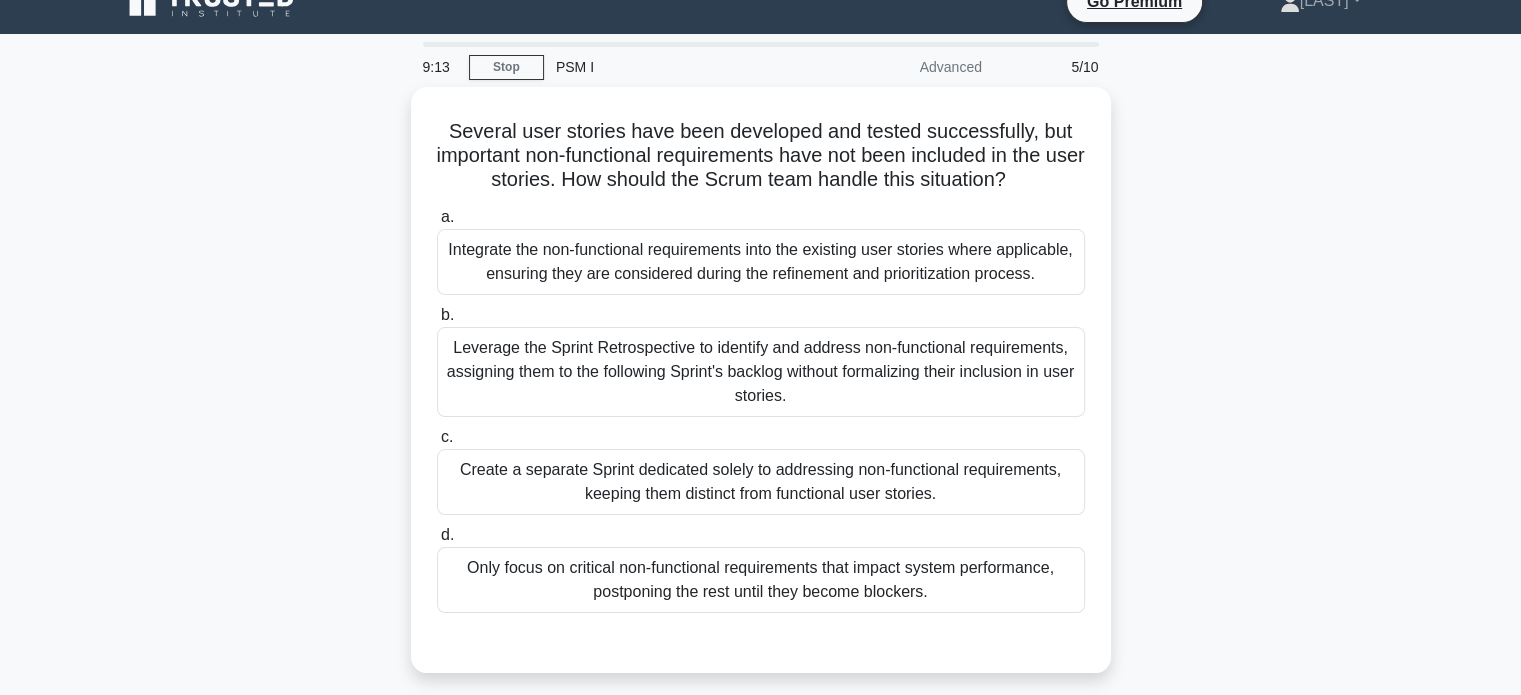 scroll, scrollTop: 0, scrollLeft: 0, axis: both 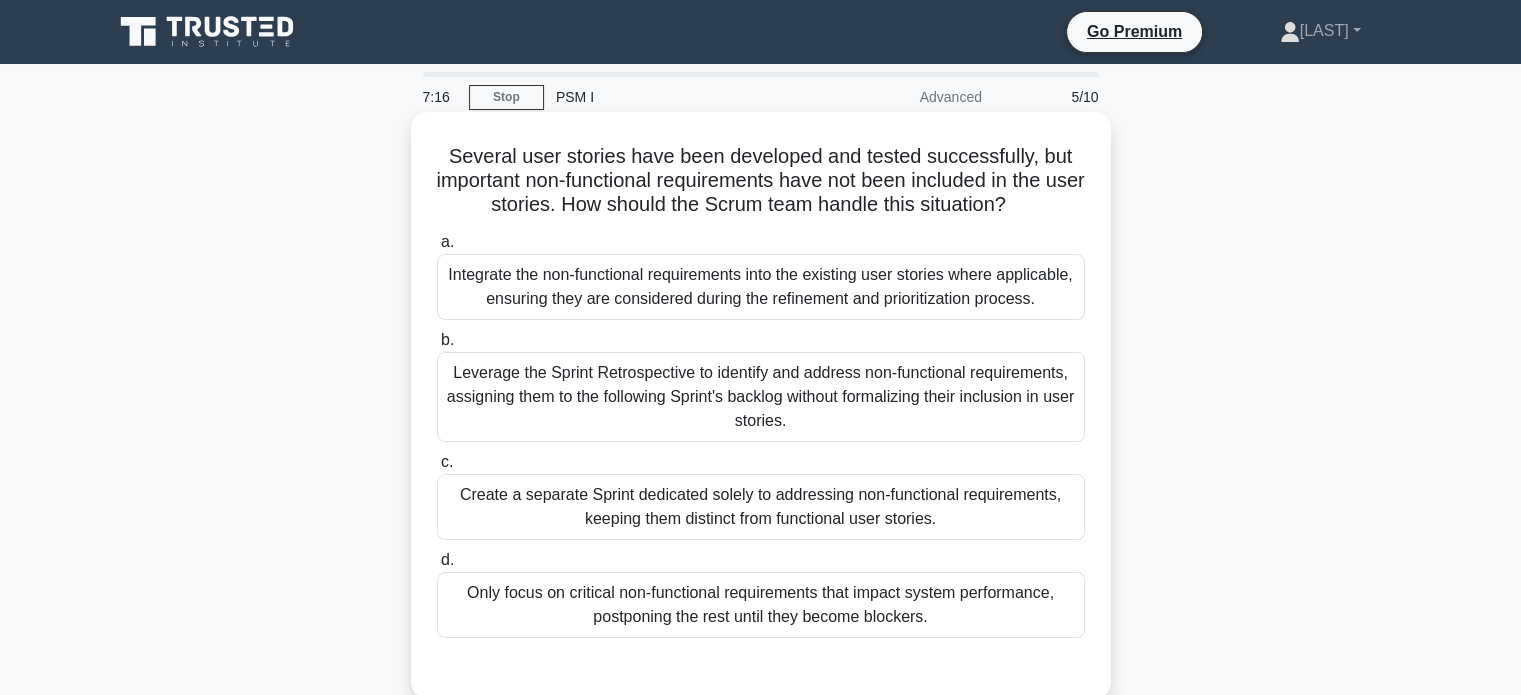 click on "Leverage the Sprint Retrospective to identify and address non-functional requirements, assigning them to the following Sprint's backlog without formalizing their inclusion in user stories." at bounding box center [761, 397] 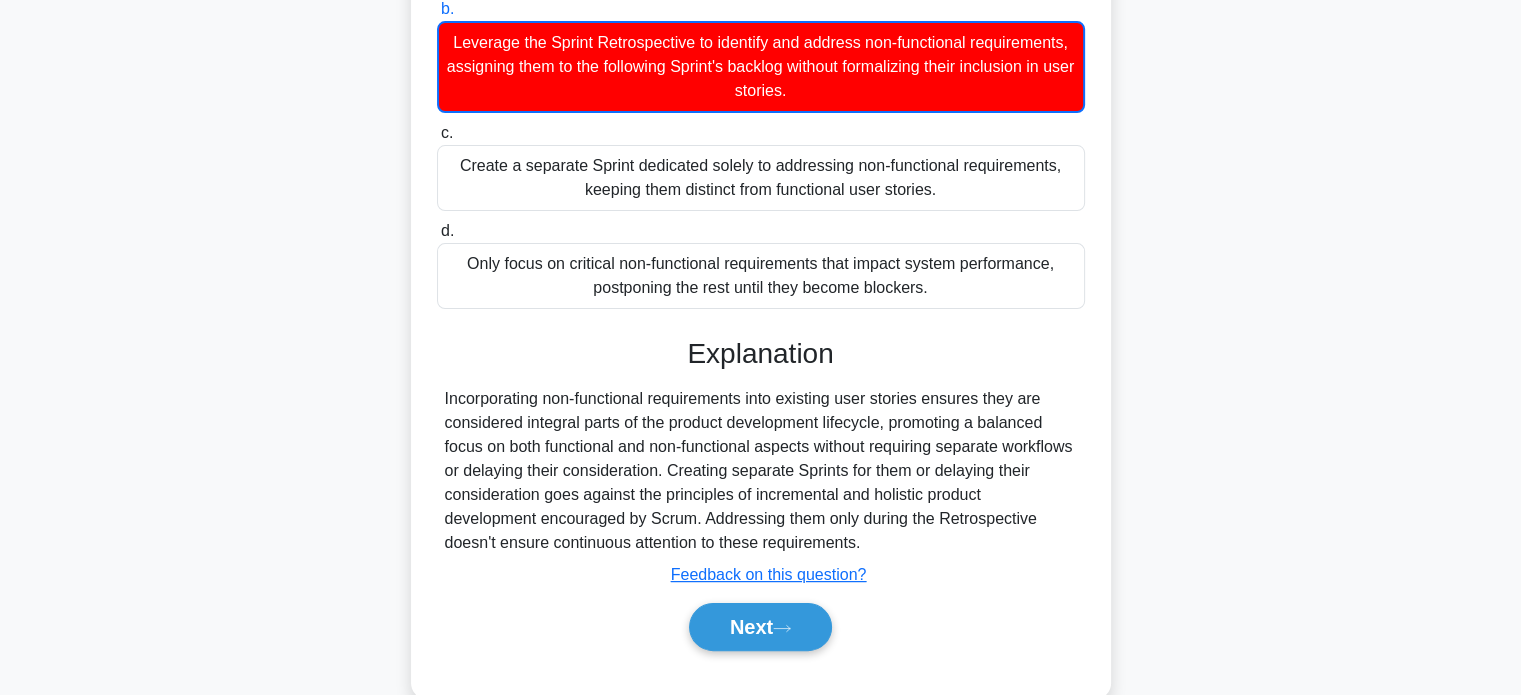 scroll, scrollTop: 394, scrollLeft: 0, axis: vertical 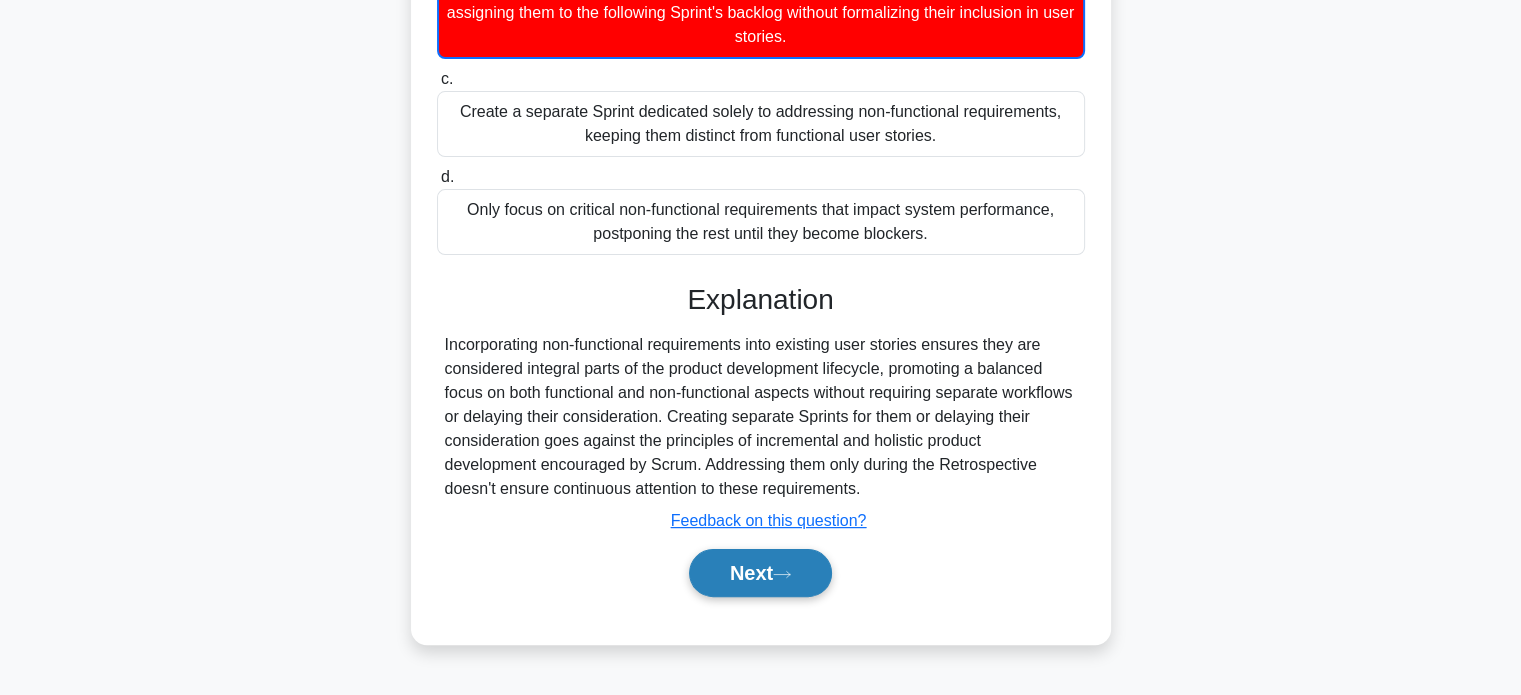 click on "Next" at bounding box center (760, 573) 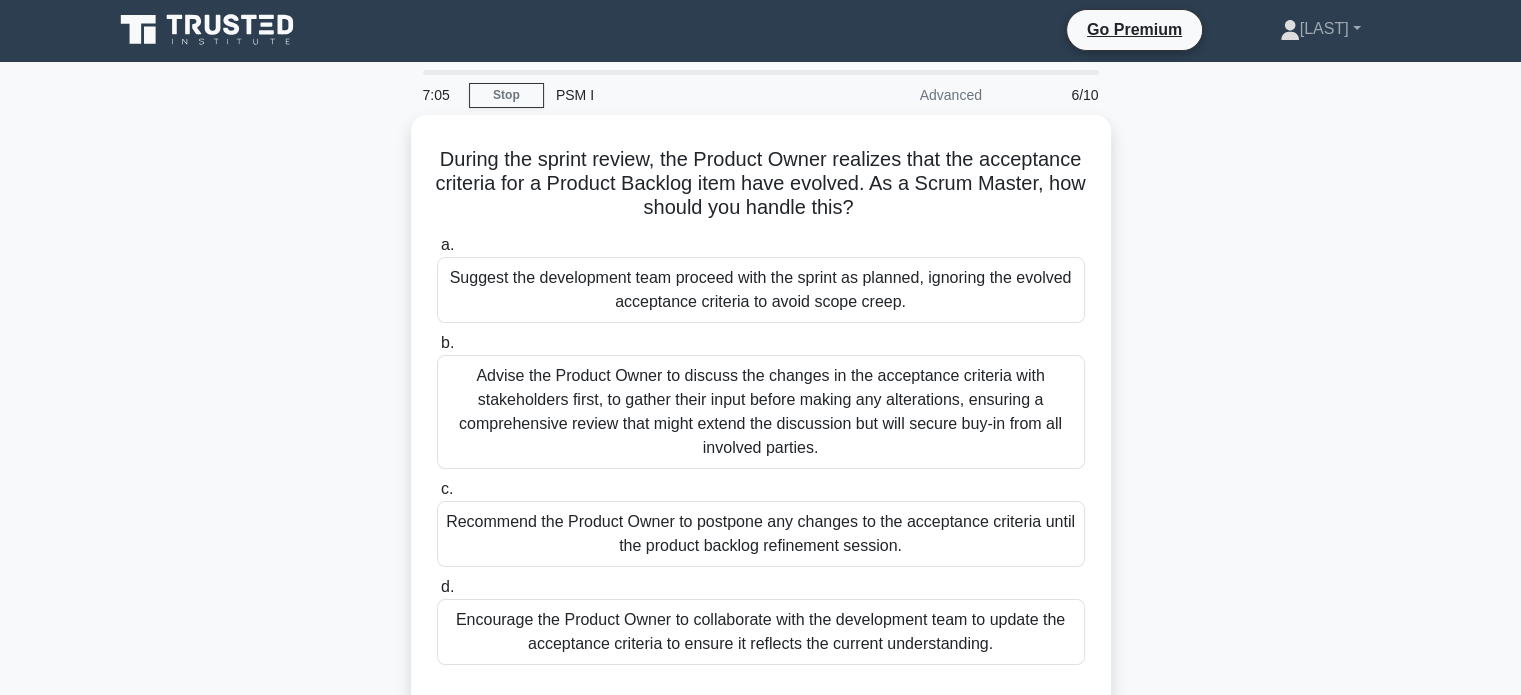 scroll, scrollTop: 0, scrollLeft: 0, axis: both 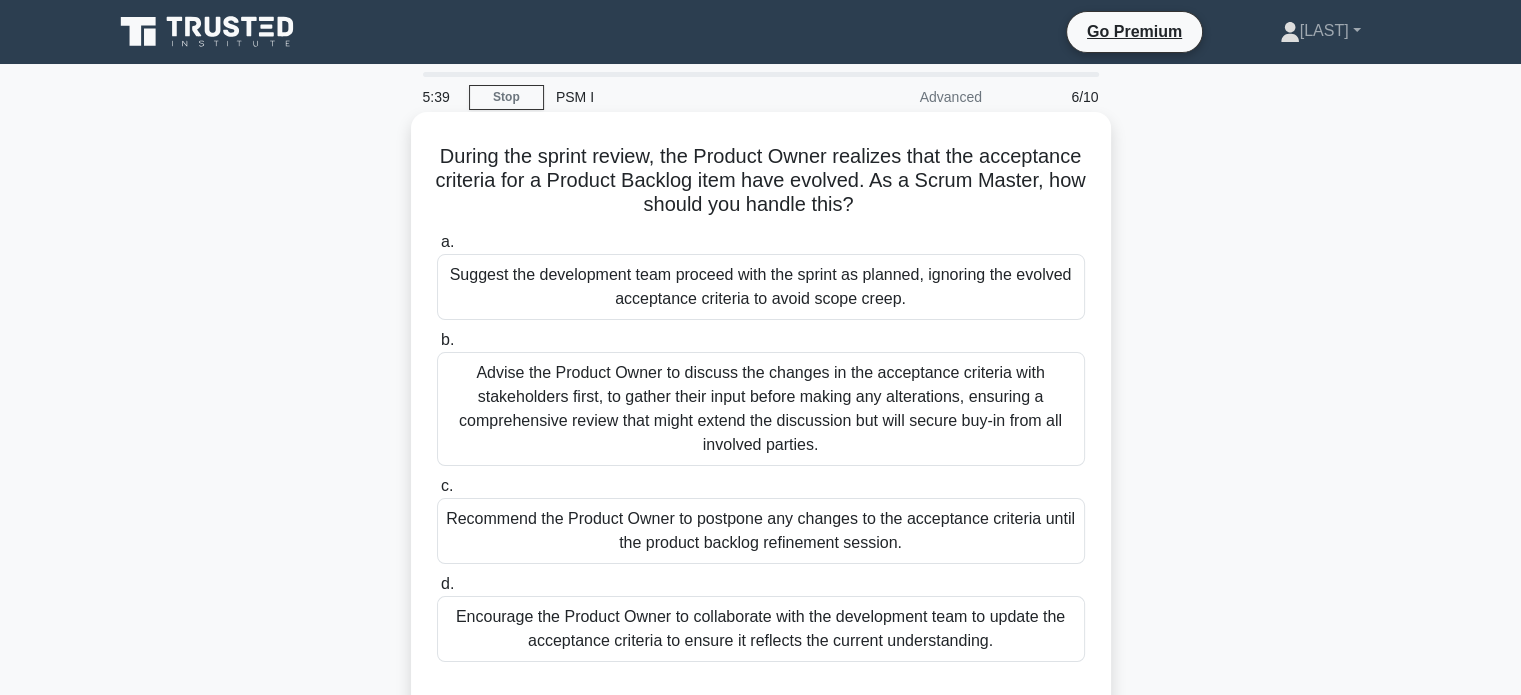 click on "Encourage the Product Owner to collaborate with the development team to update the acceptance criteria to ensure it reflects the current understanding." at bounding box center (761, 629) 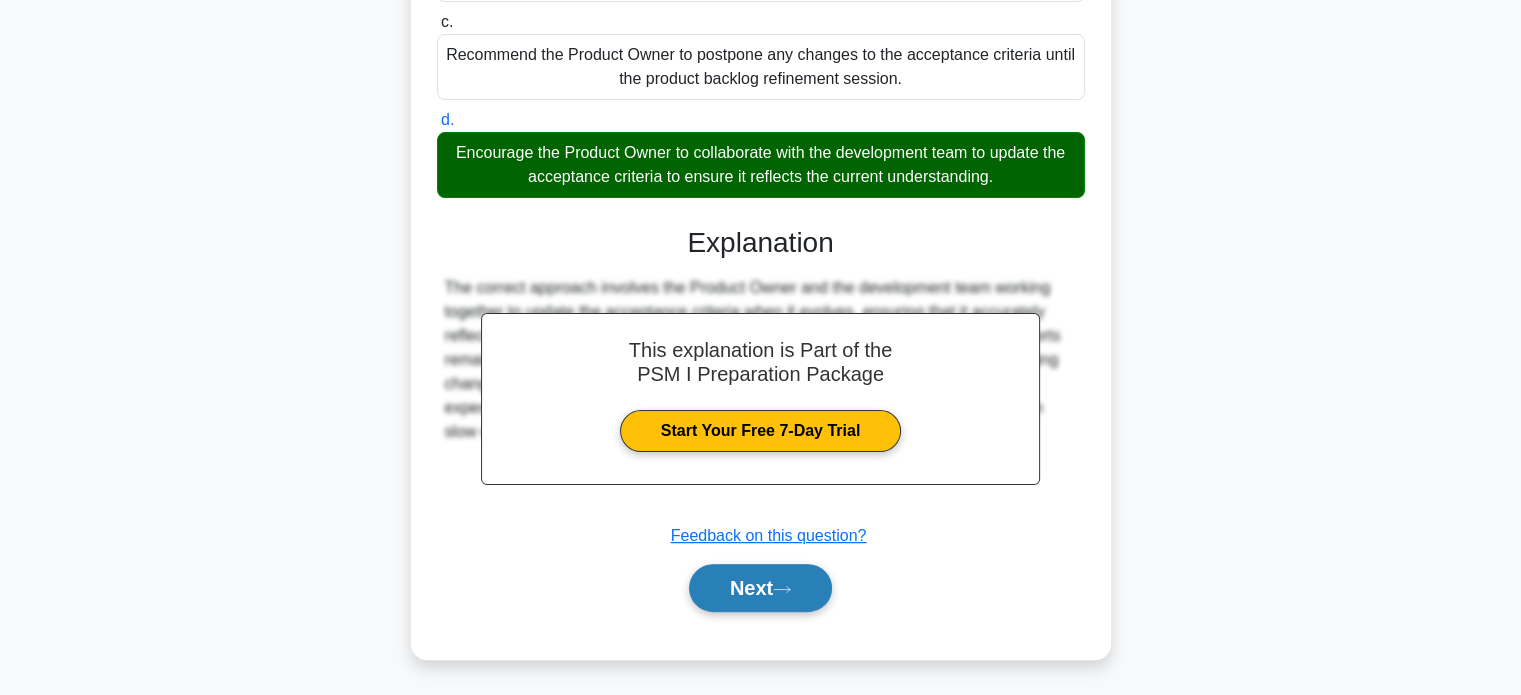 click on "Next" at bounding box center (760, 588) 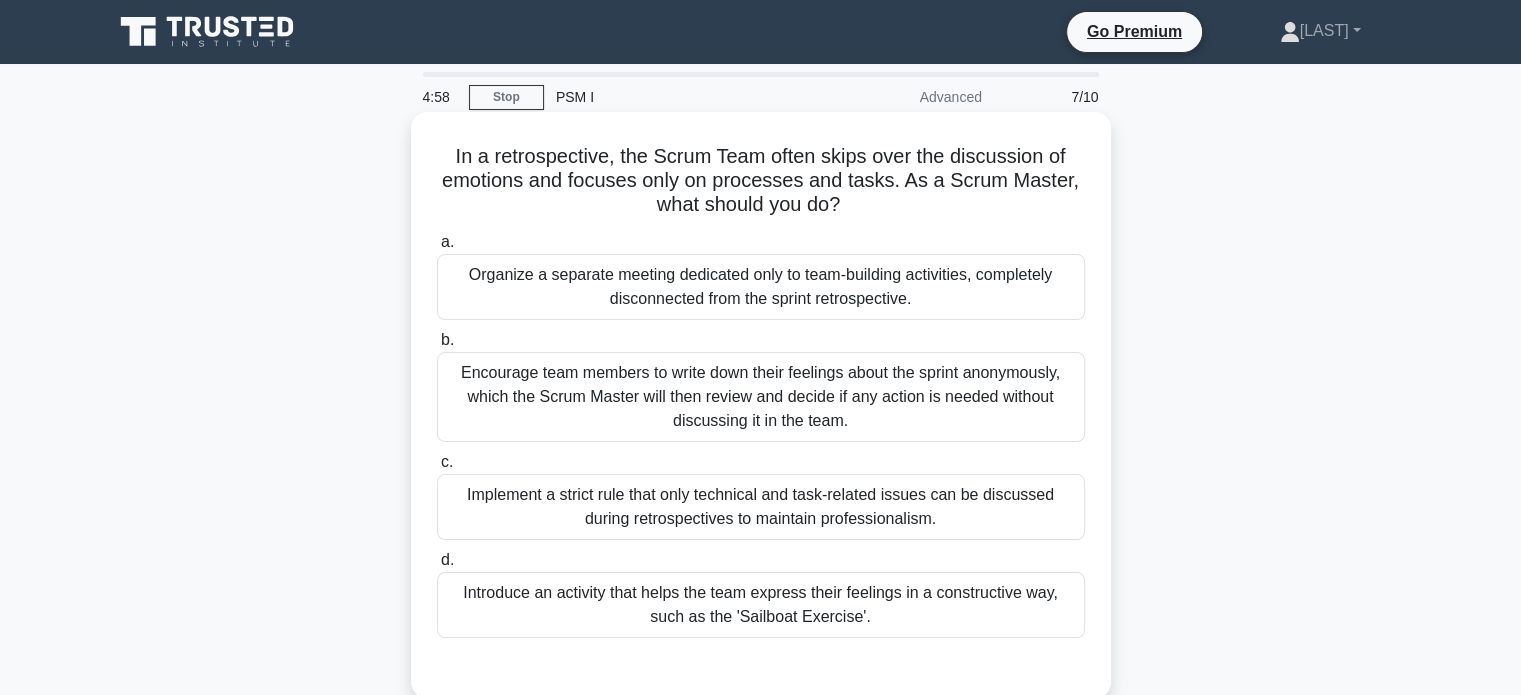 scroll, scrollTop: 100, scrollLeft: 0, axis: vertical 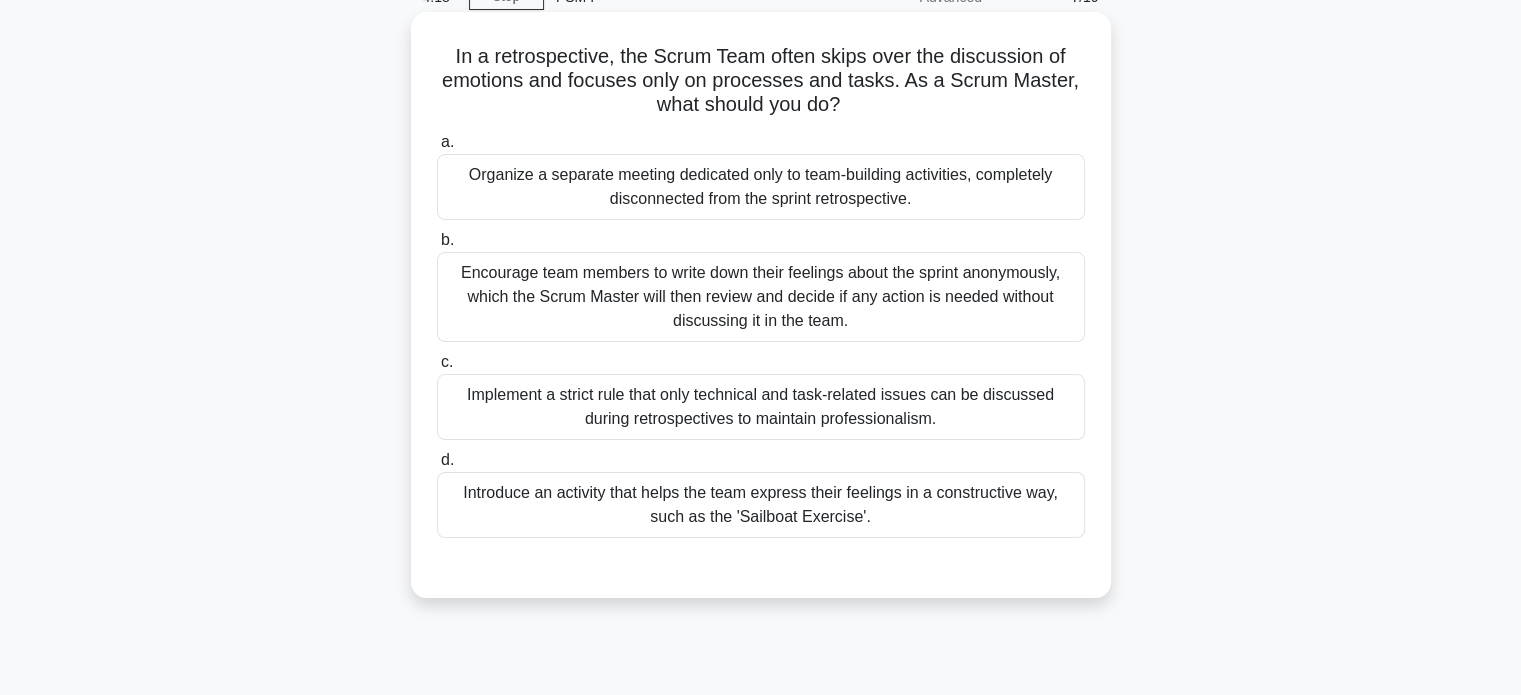 click on "Organize a separate meeting dedicated only to team-building activities, completely disconnected from the sprint retrospective." at bounding box center (761, 187) 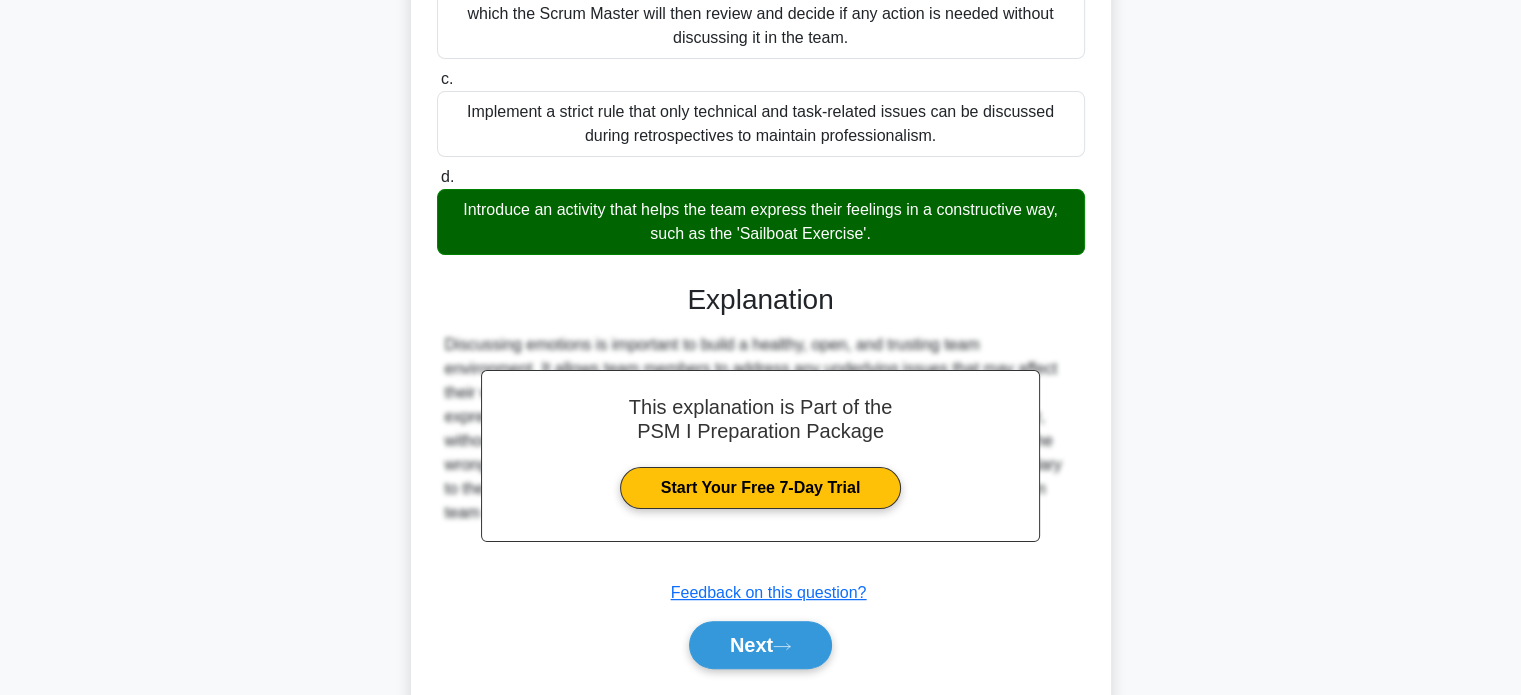 scroll, scrollTop: 442, scrollLeft: 0, axis: vertical 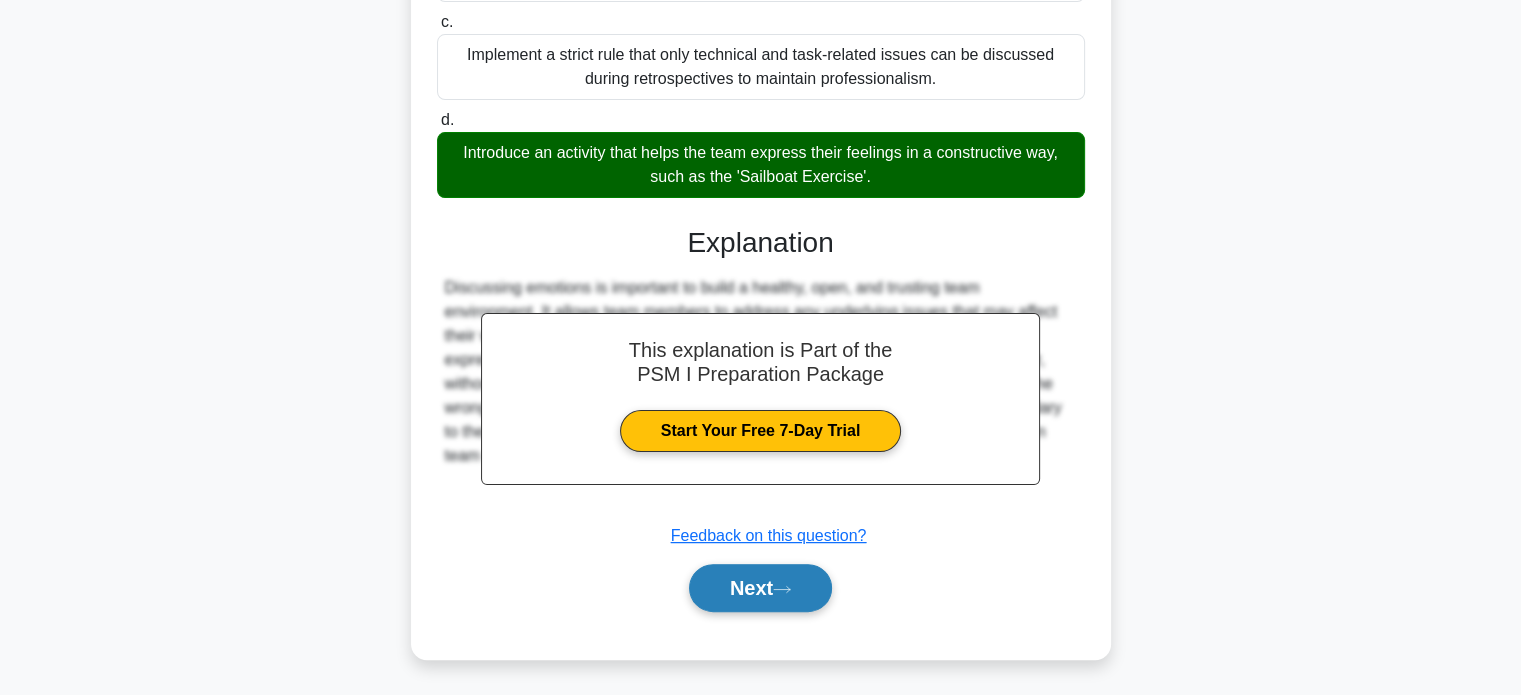 click on "Next" at bounding box center (760, 588) 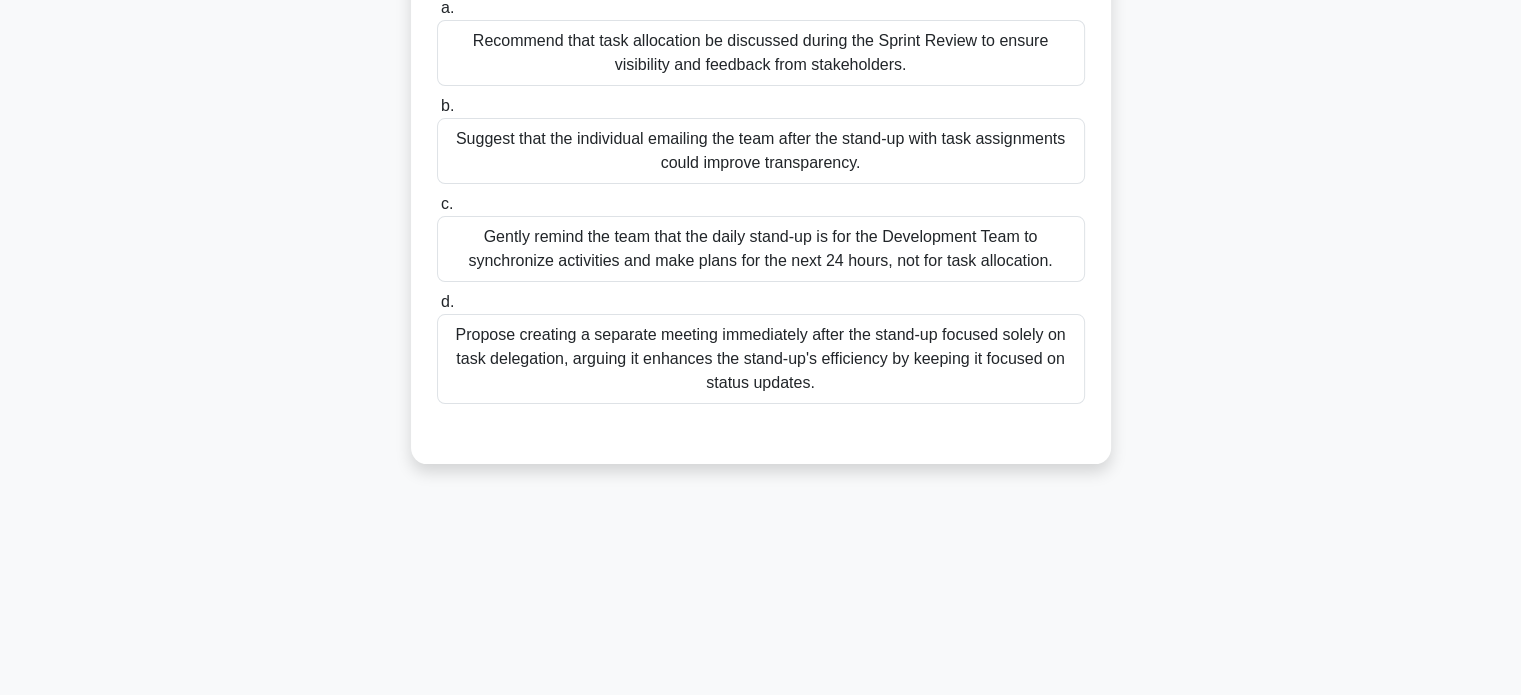 scroll, scrollTop: 0, scrollLeft: 0, axis: both 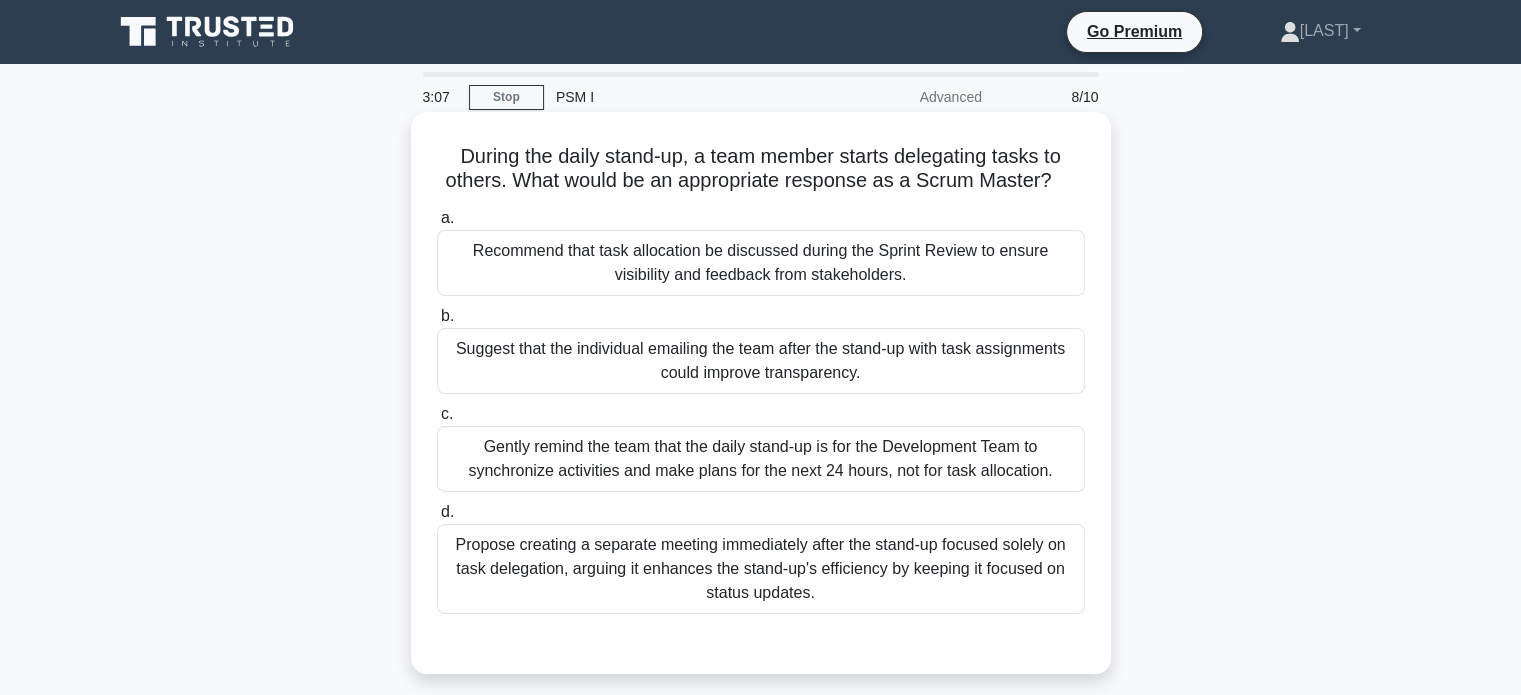 click on "Gently remind the team that the daily stand-up is for the Development Team to synchronize activities and make plans for the next 24 hours, not for task allocation." at bounding box center (761, 459) 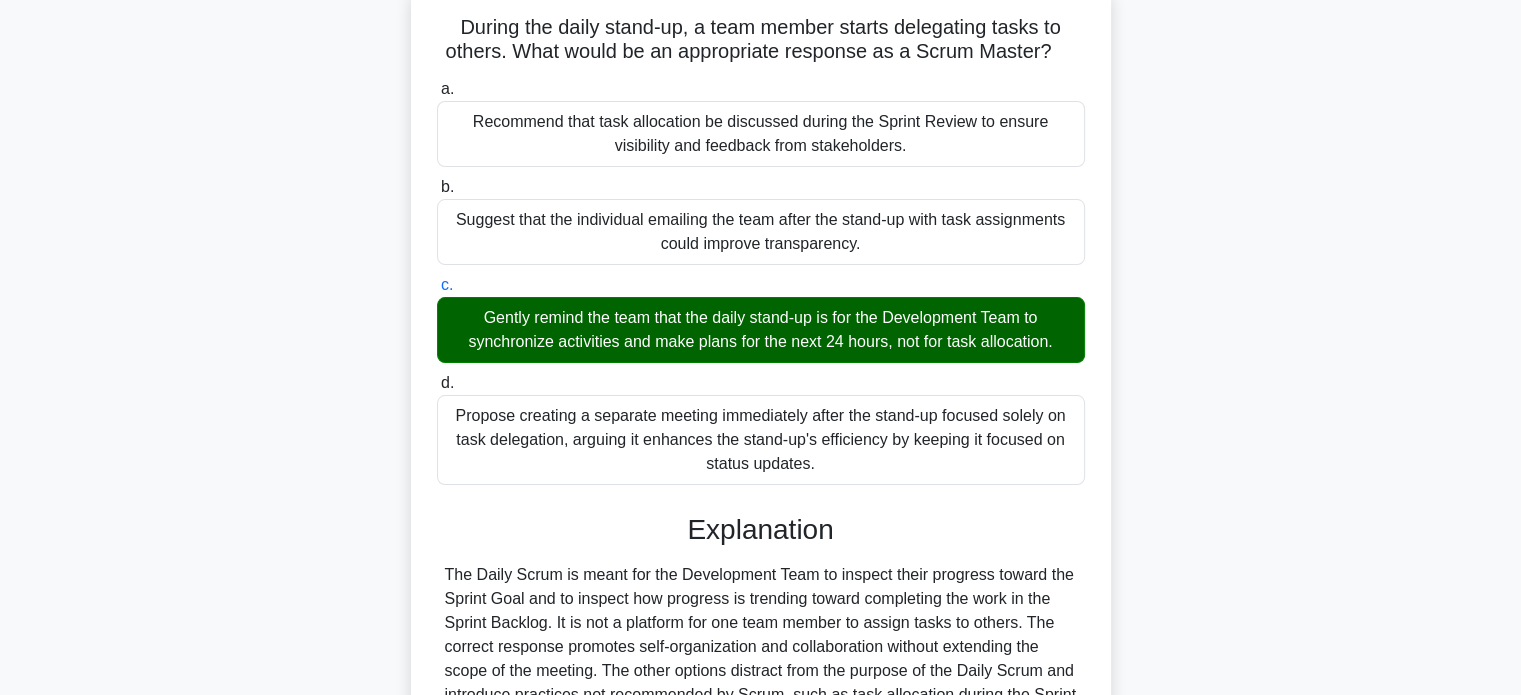 scroll, scrollTop: 300, scrollLeft: 0, axis: vertical 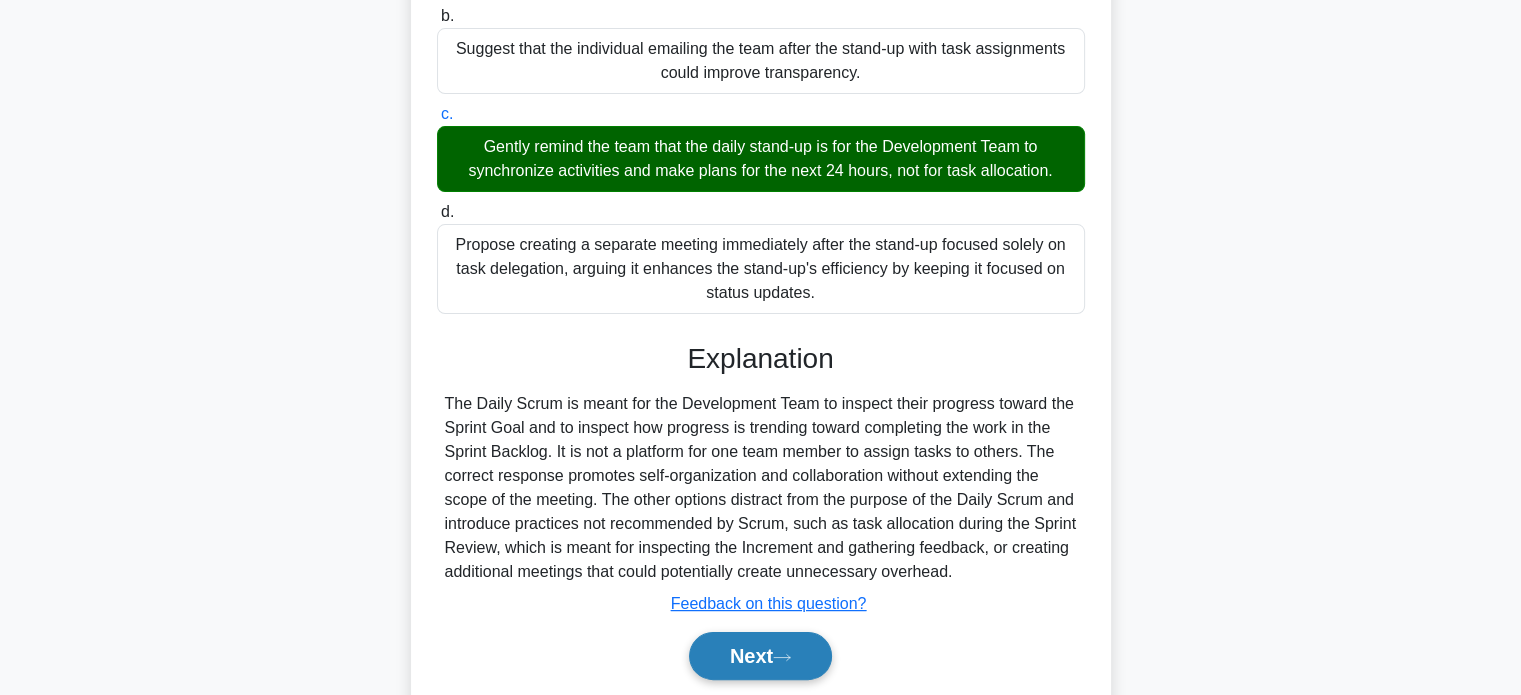 click on "Next" at bounding box center [760, 656] 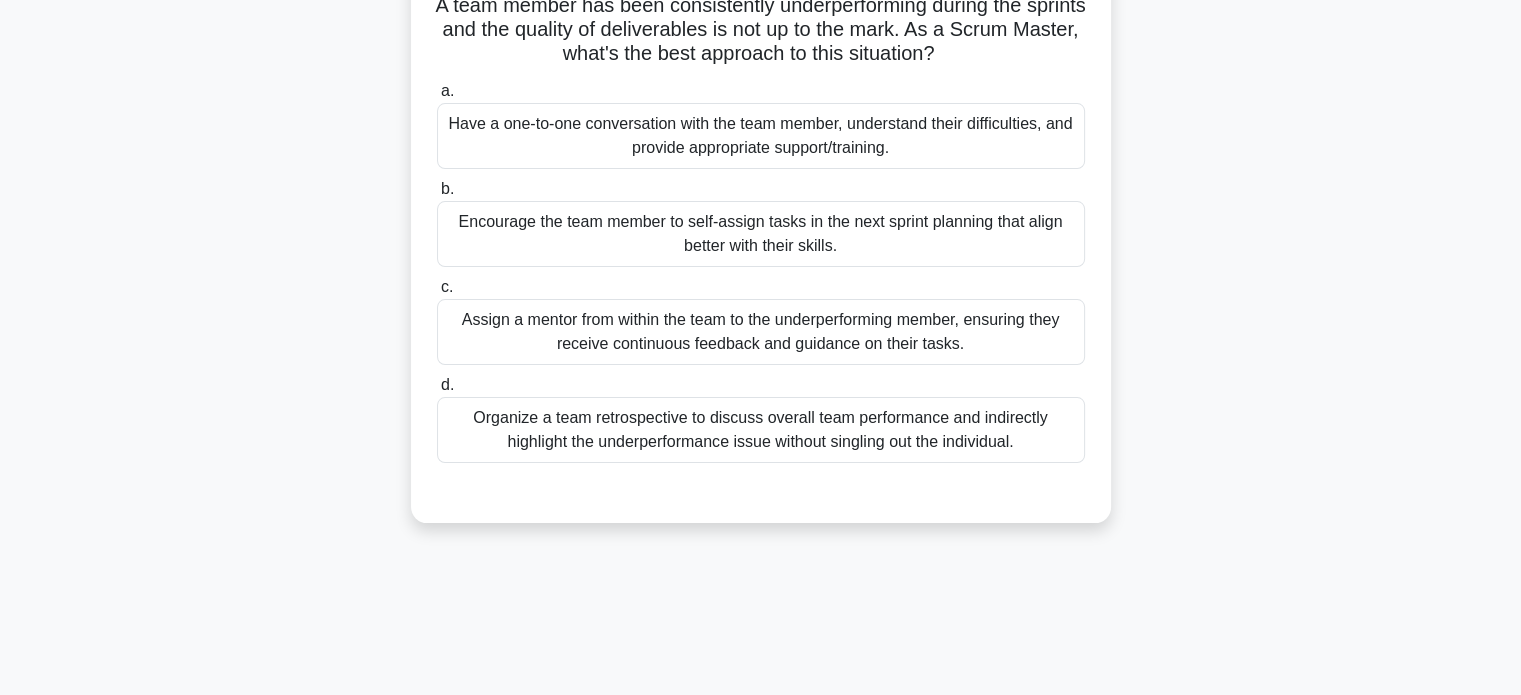 scroll, scrollTop: 0, scrollLeft: 0, axis: both 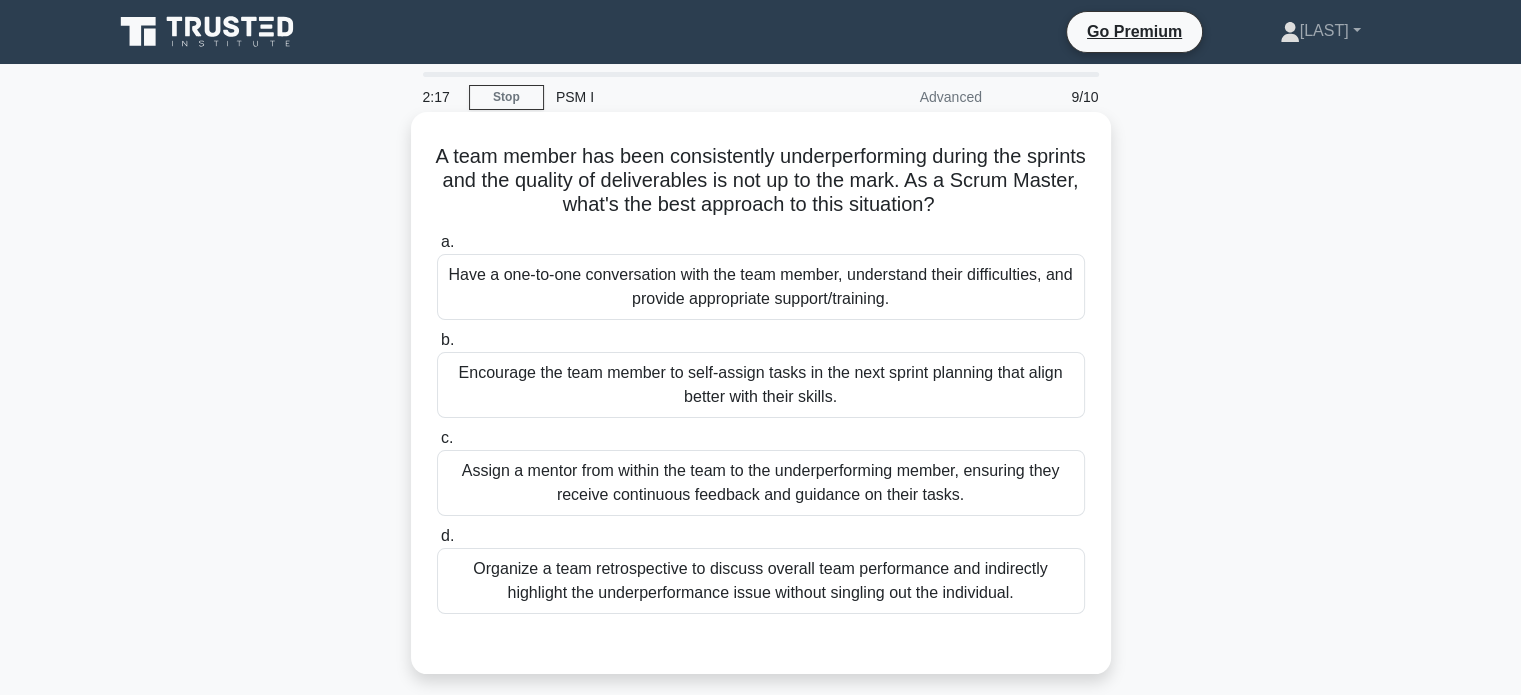 click on "Have a one-to-one conversation with the team member, understand their difficulties, and provide appropriate support/training." at bounding box center (761, 287) 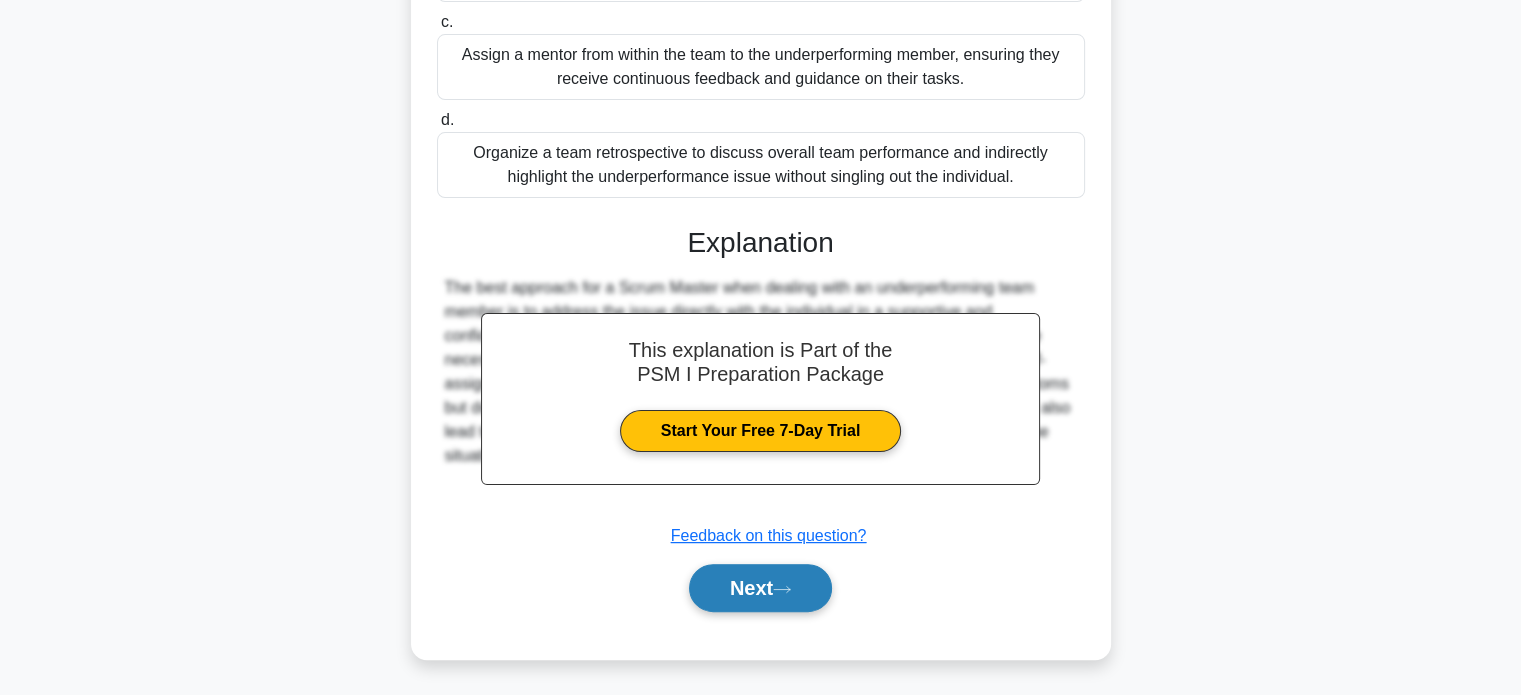 click on "Next" at bounding box center (760, 588) 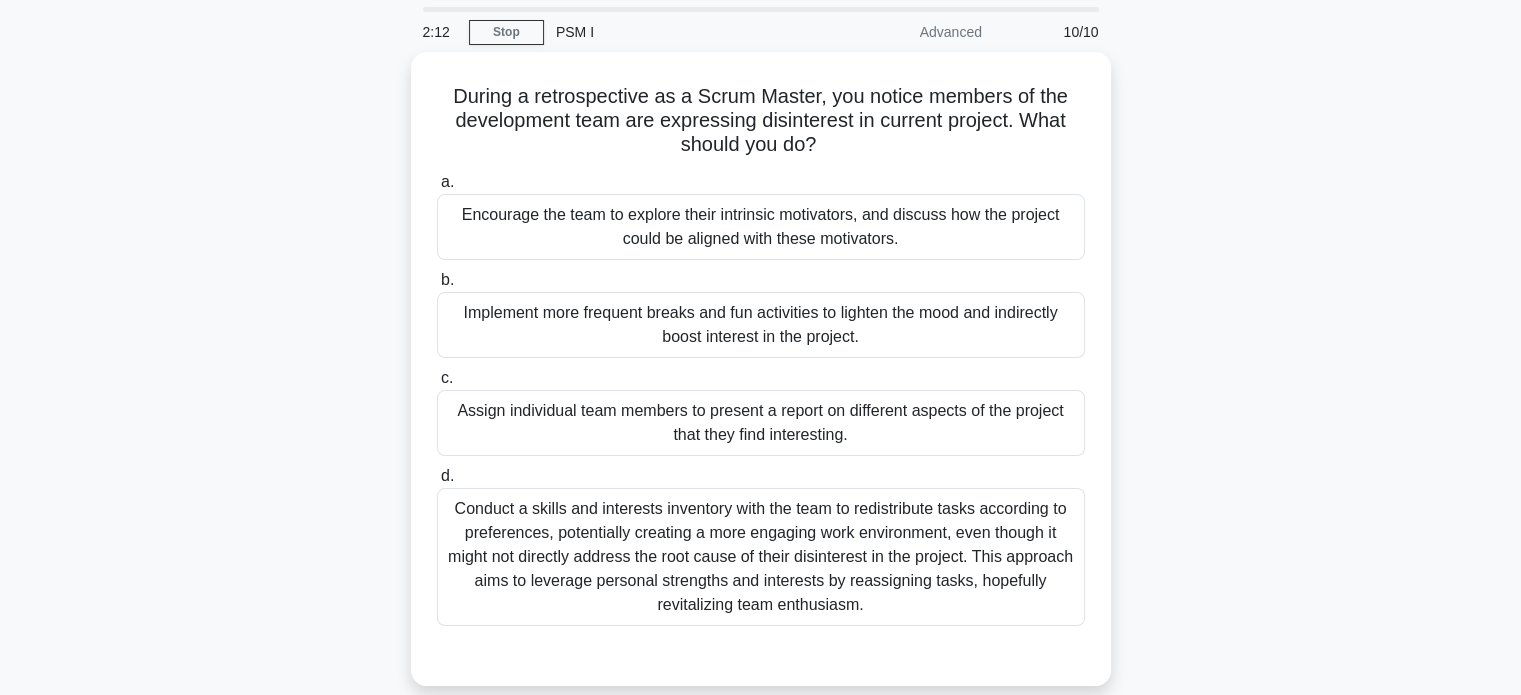 scroll, scrollTop: 100, scrollLeft: 0, axis: vertical 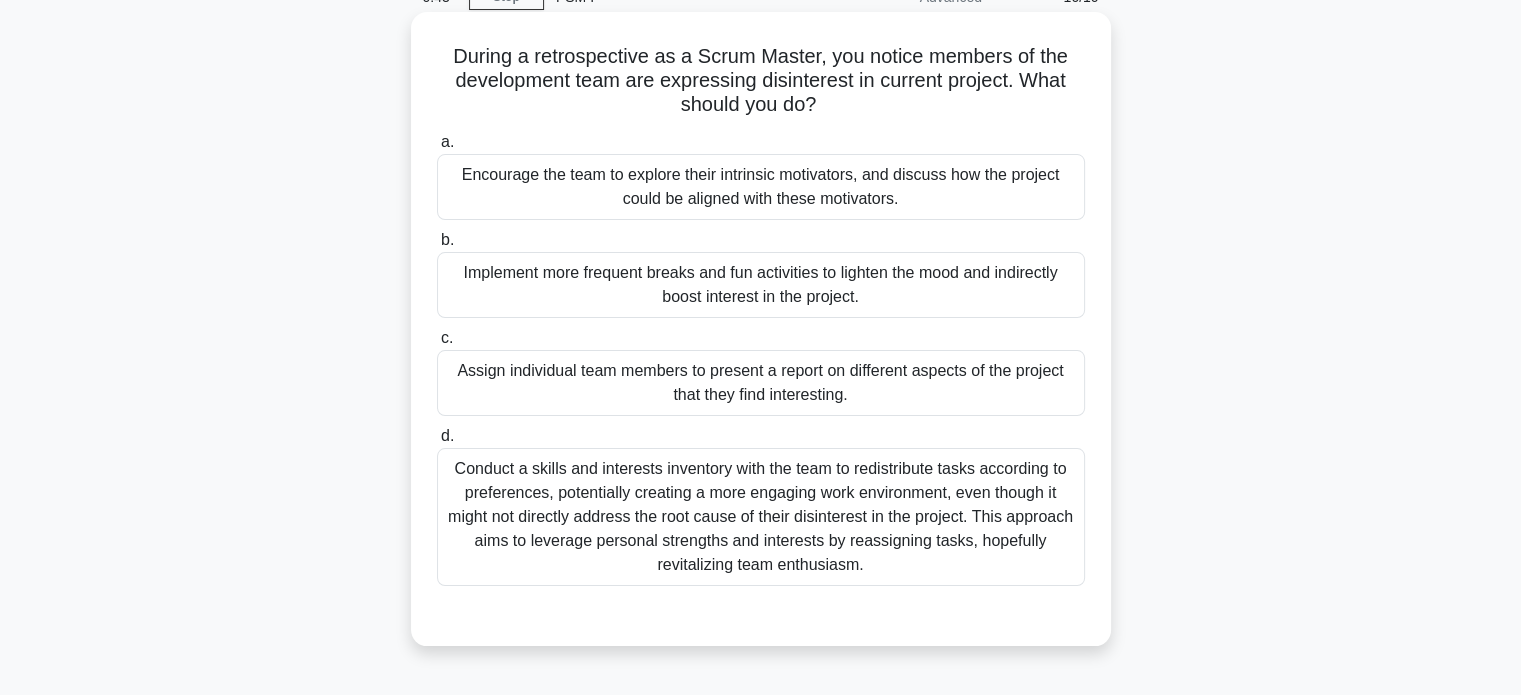 click on "Encourage the team to explore their intrinsic motivators, and discuss how the project could be aligned with these motivators." at bounding box center (761, 187) 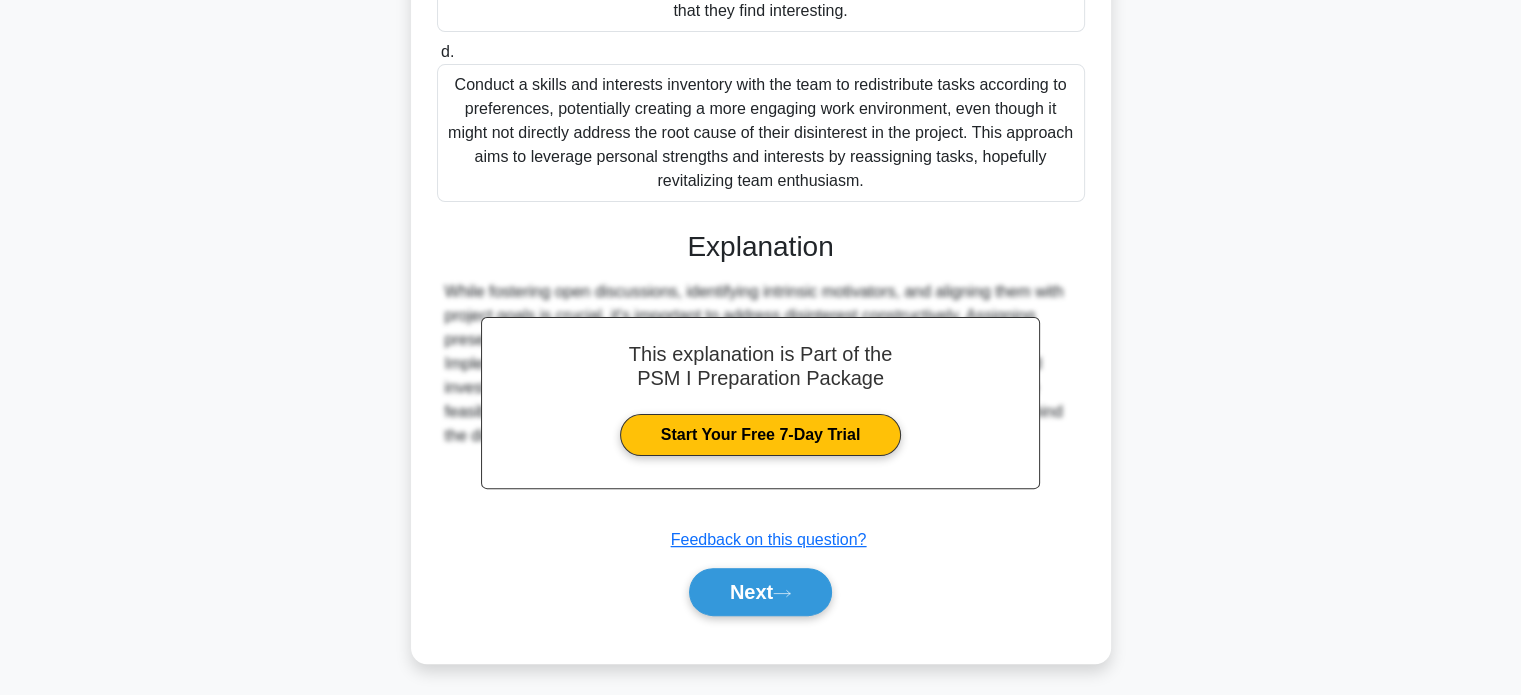 scroll, scrollTop: 488, scrollLeft: 0, axis: vertical 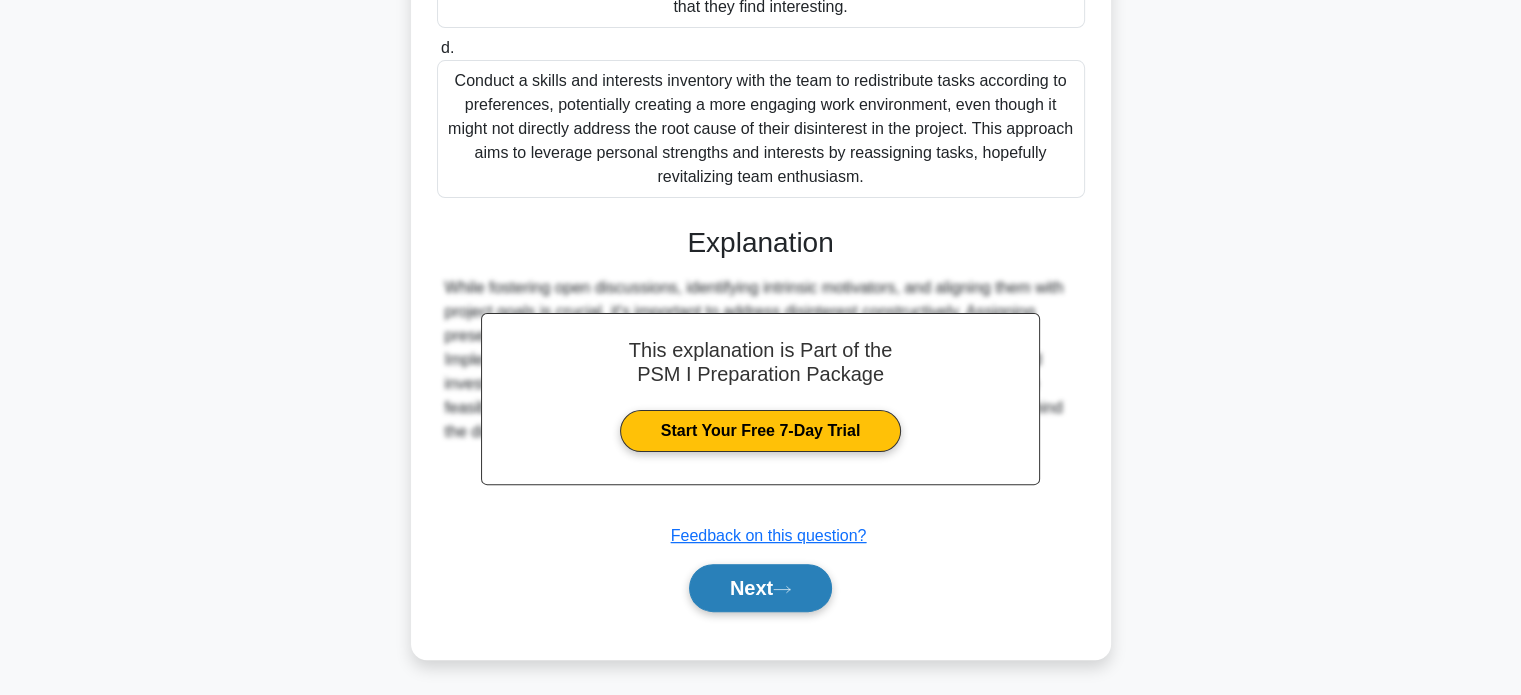 click on "Next" at bounding box center (760, 588) 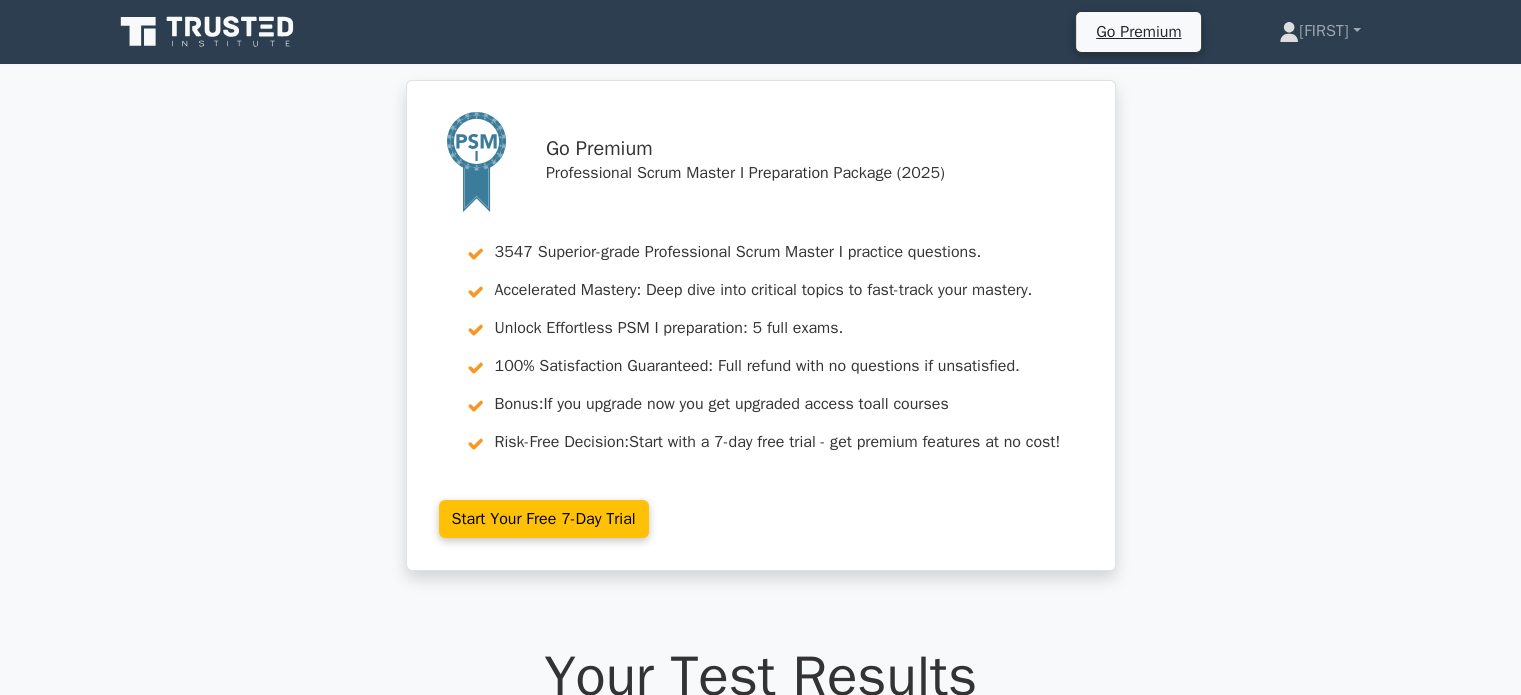 scroll, scrollTop: 0, scrollLeft: 0, axis: both 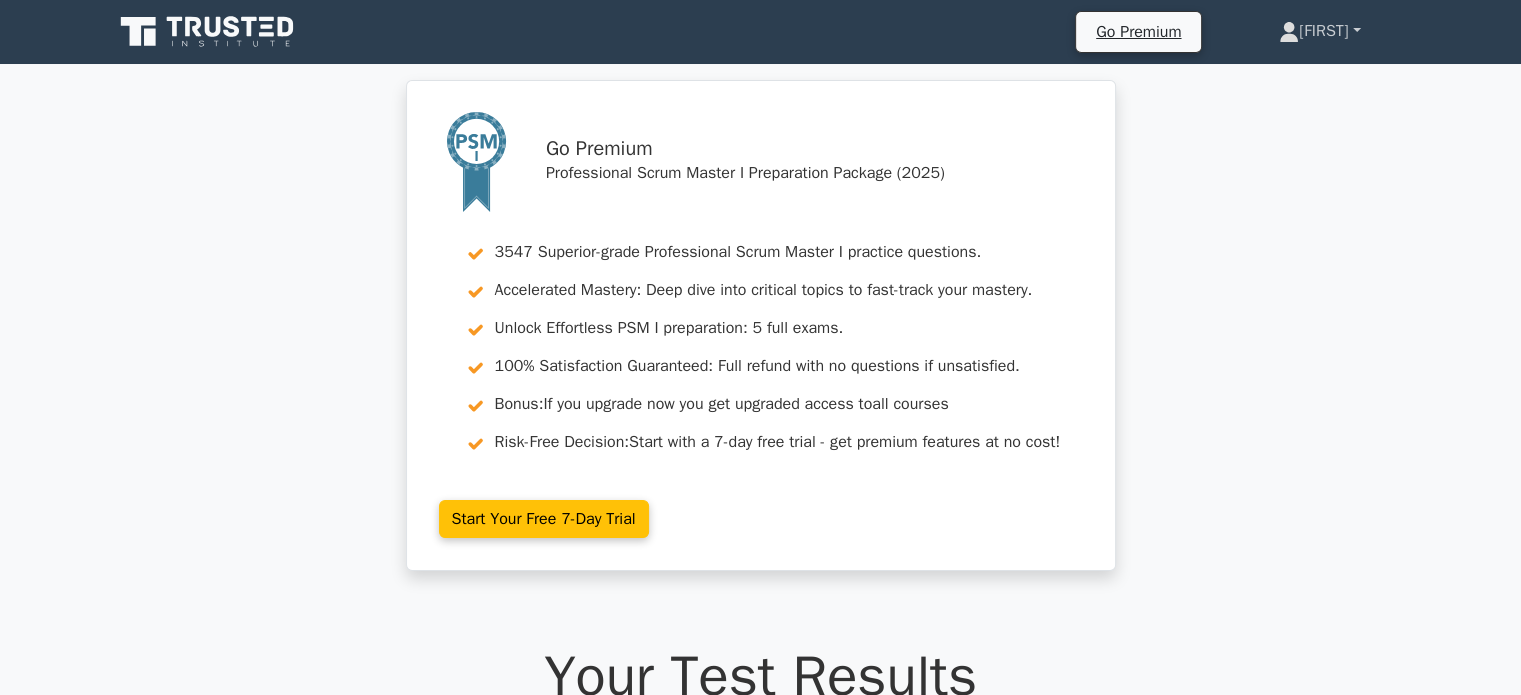 click on "[FIRST]" at bounding box center (1319, 31) 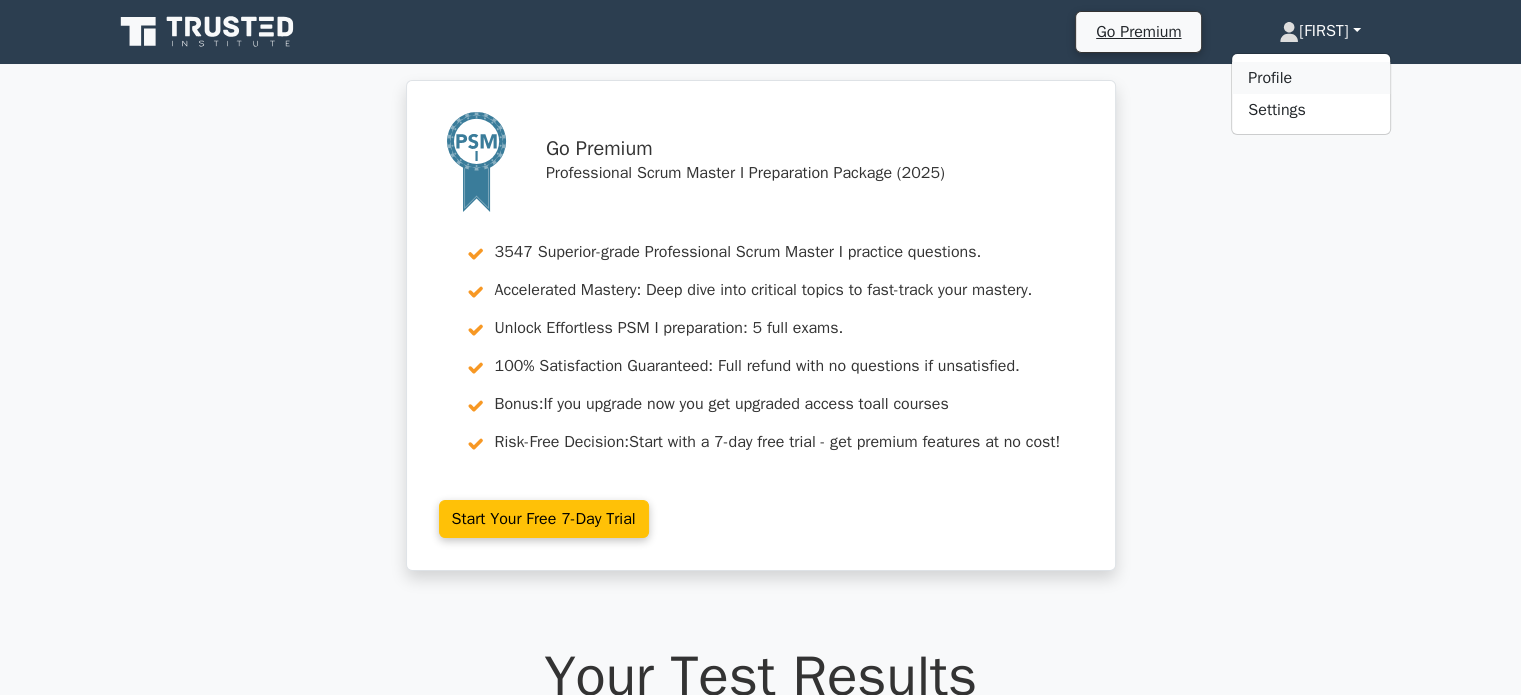 click on "Profile" at bounding box center (1311, 78) 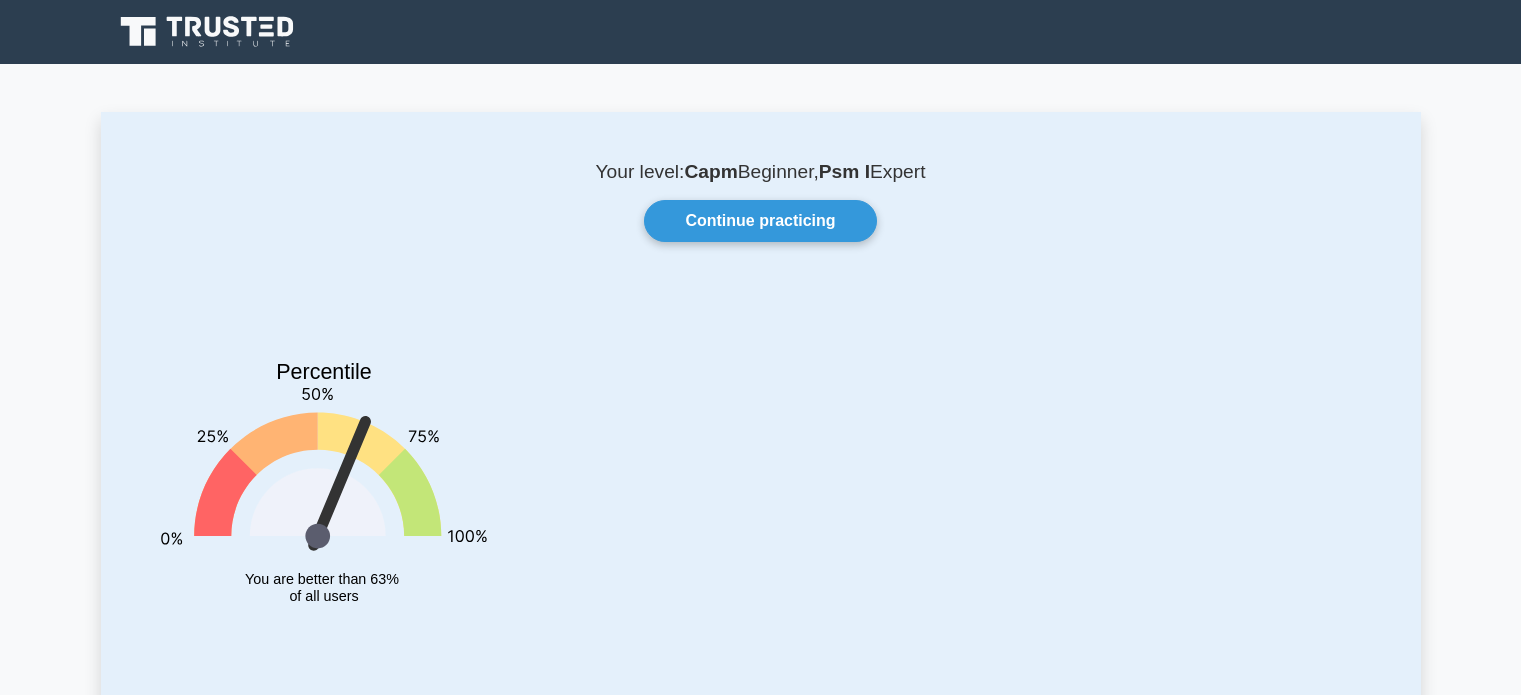 scroll, scrollTop: 0, scrollLeft: 0, axis: both 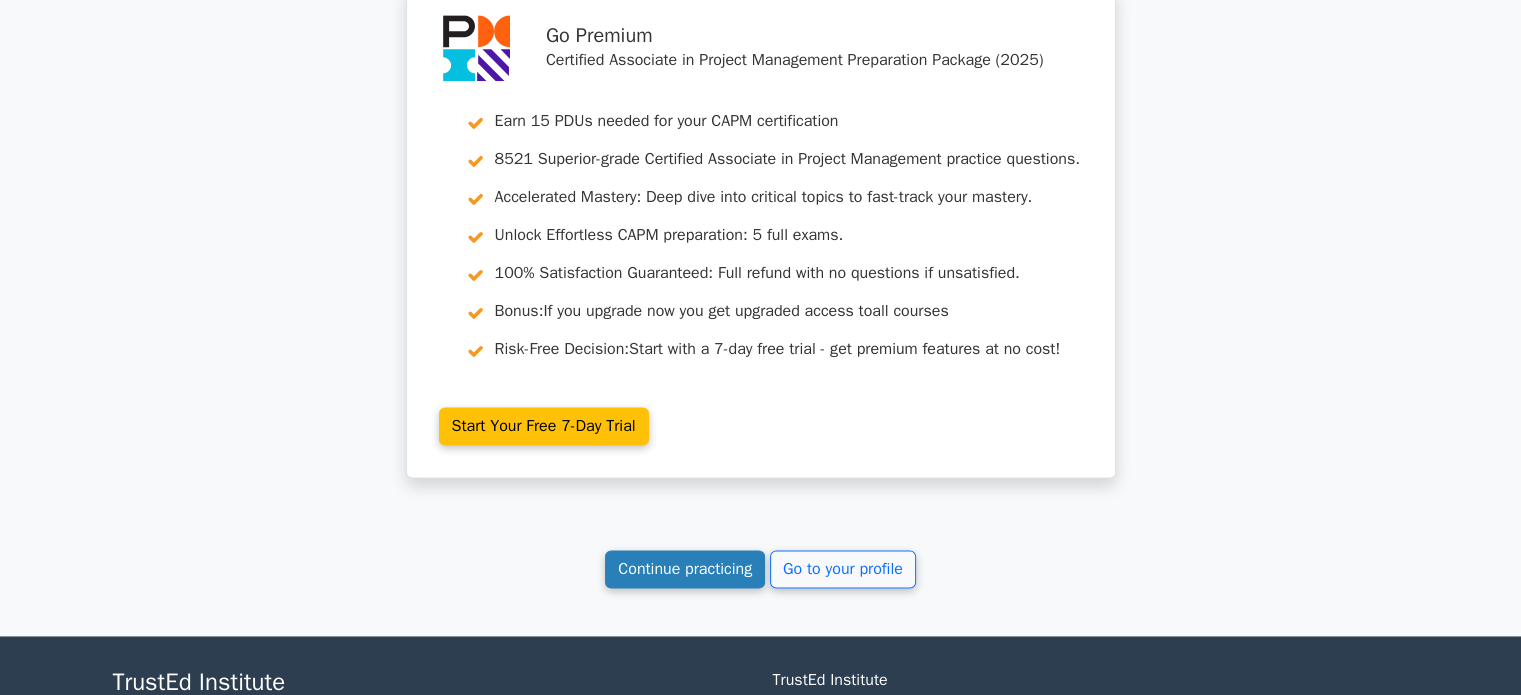 click on "Continue practicing" at bounding box center (685, 569) 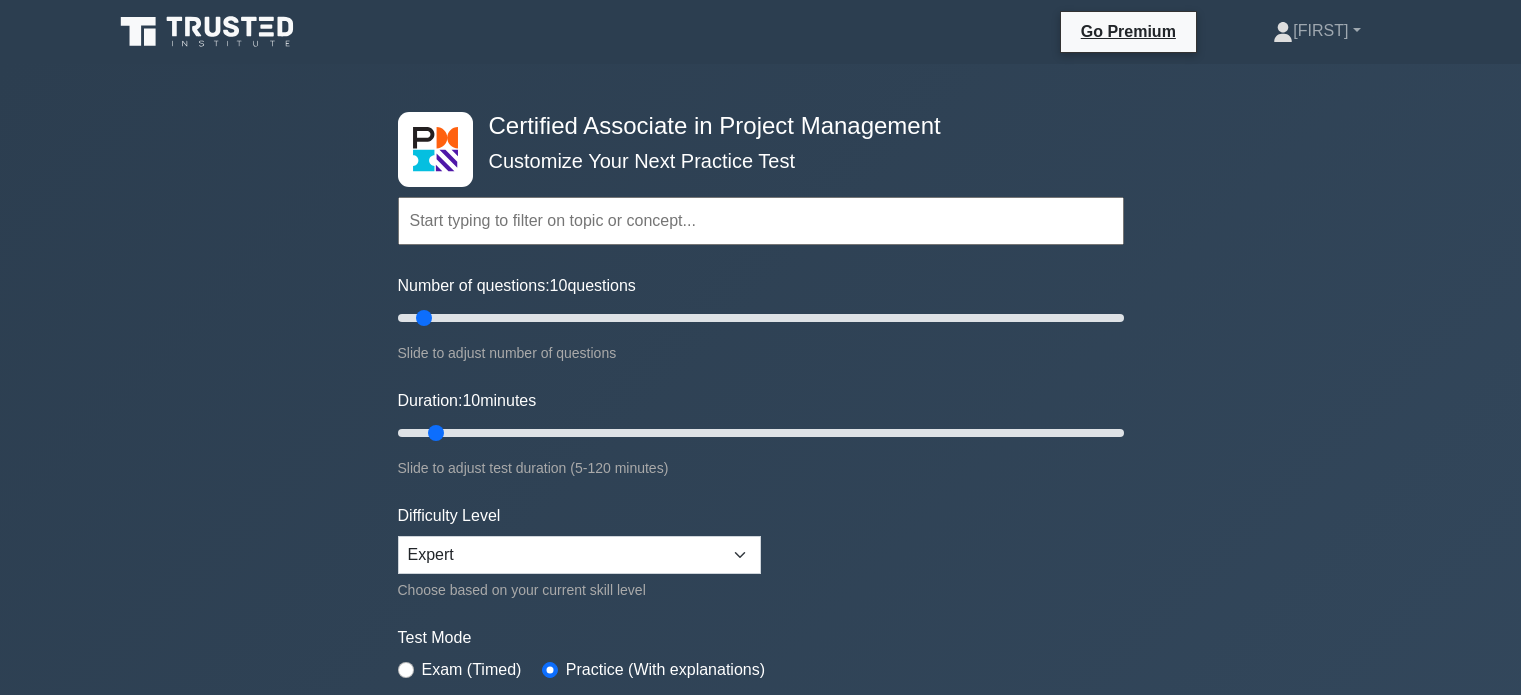scroll, scrollTop: 0, scrollLeft: 0, axis: both 